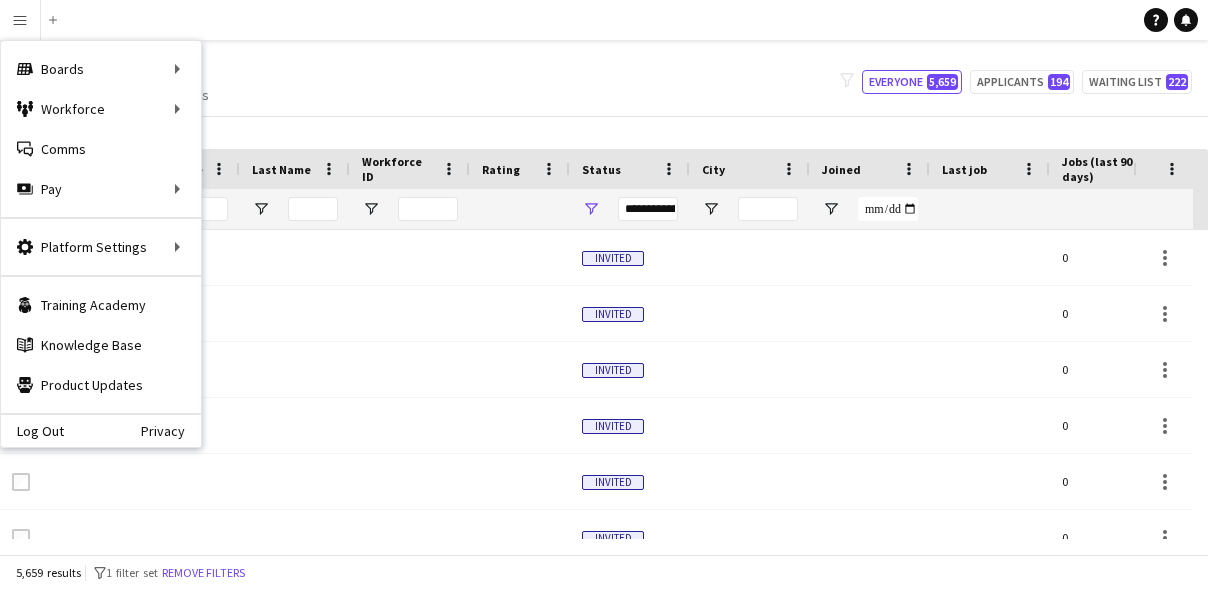 scroll, scrollTop: 0, scrollLeft: 0, axis: both 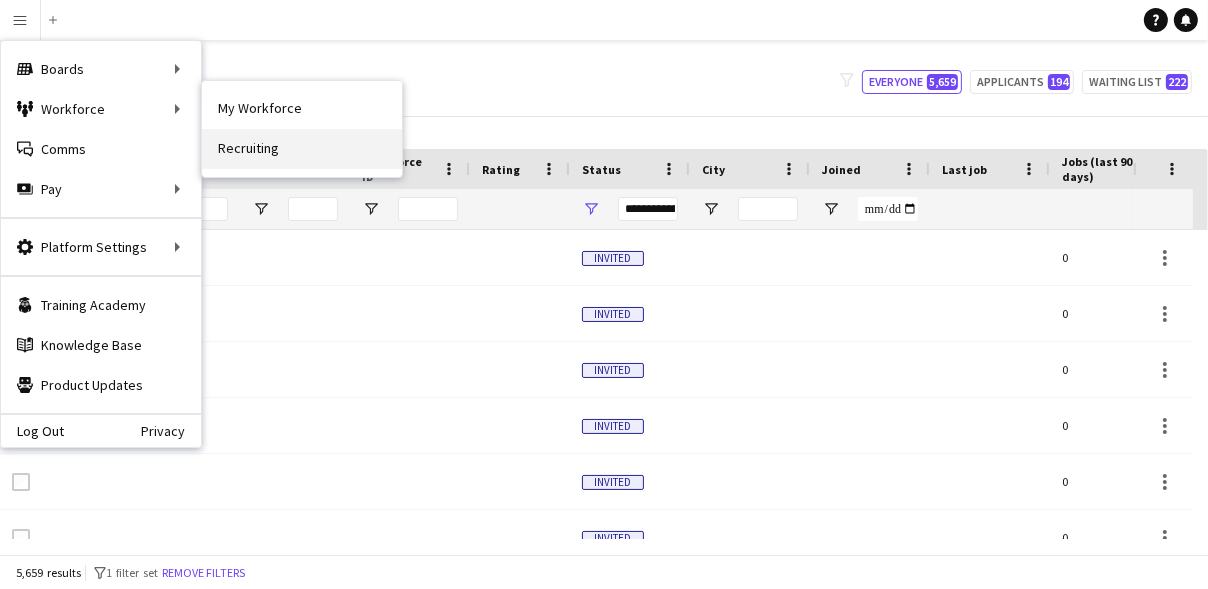 click on "Recruiting" at bounding box center [302, 149] 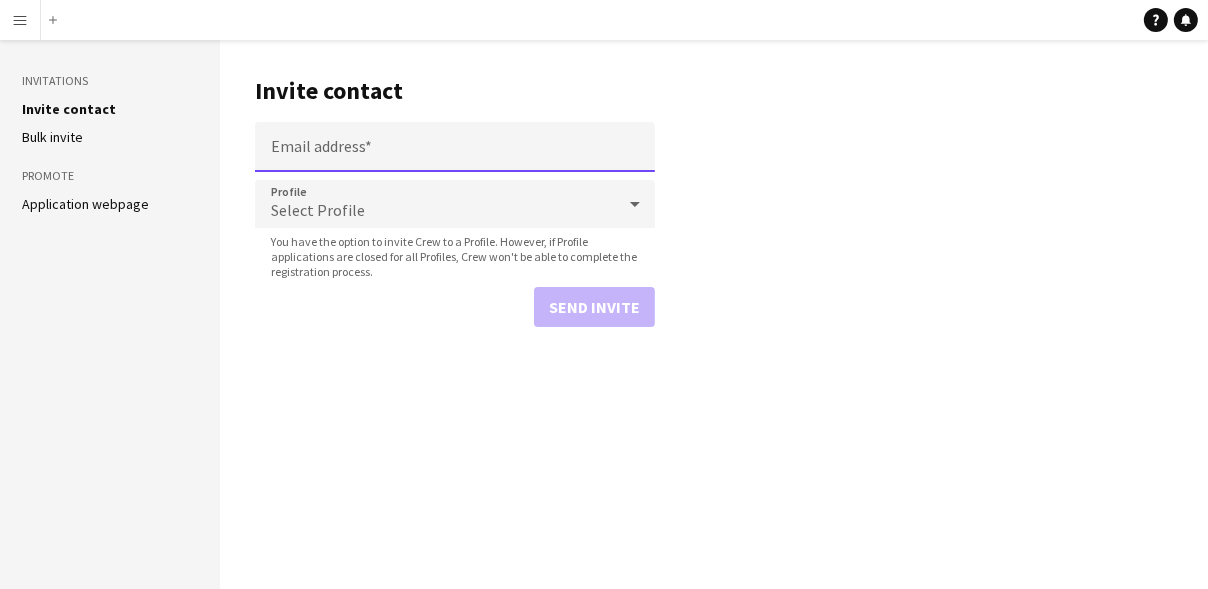 click on "Email address" at bounding box center (455, 147) 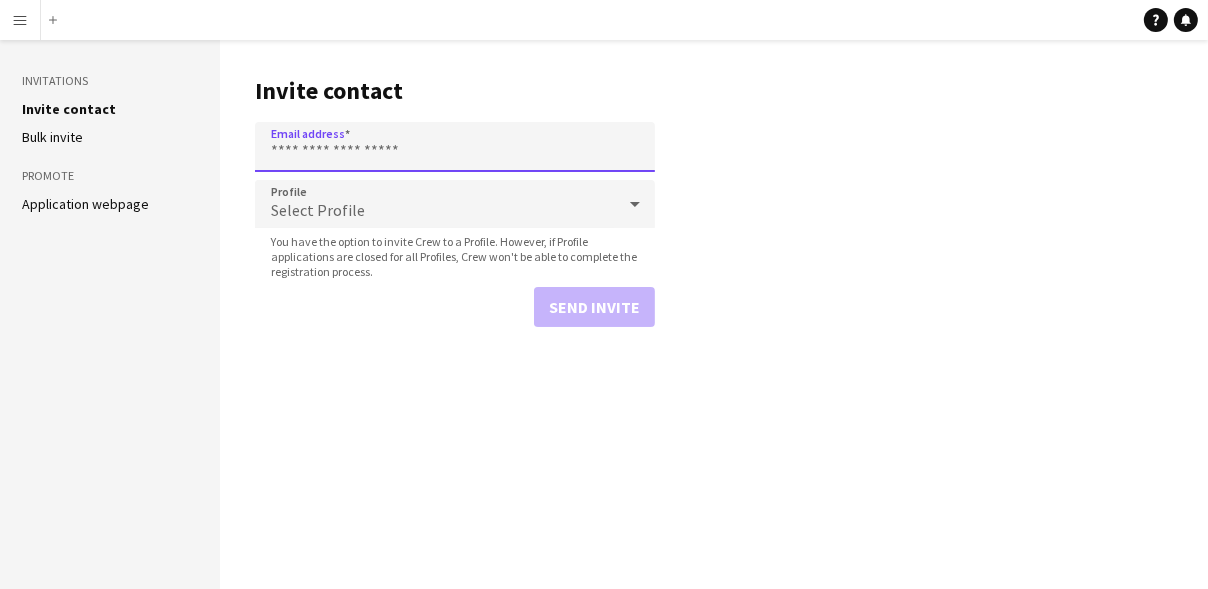 paste on "**********" 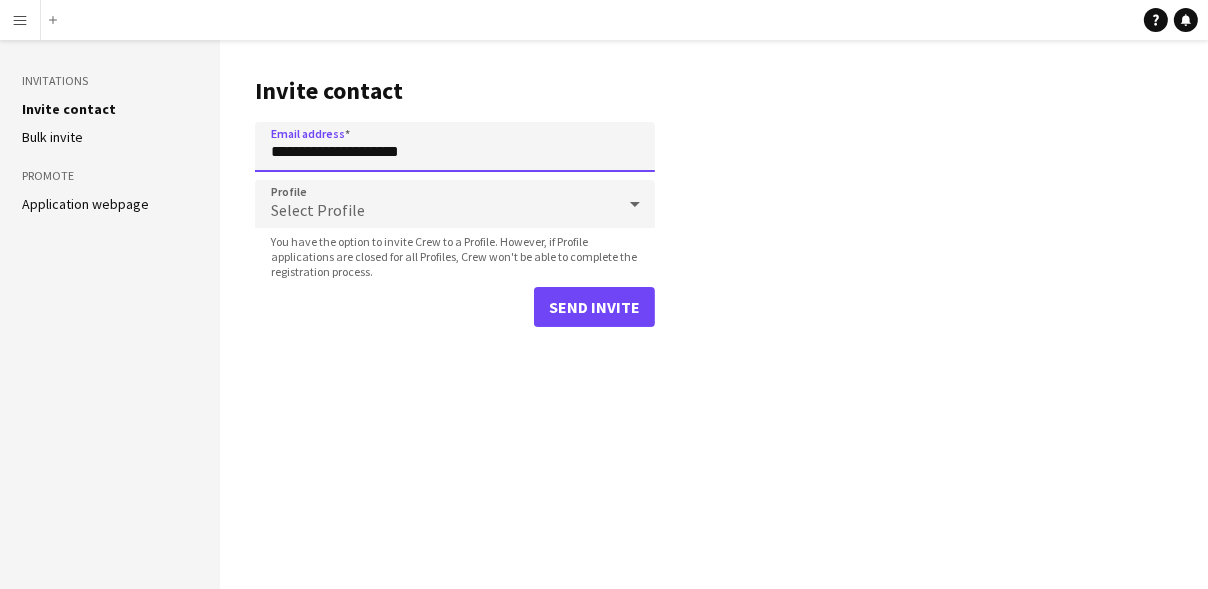 type on "**********" 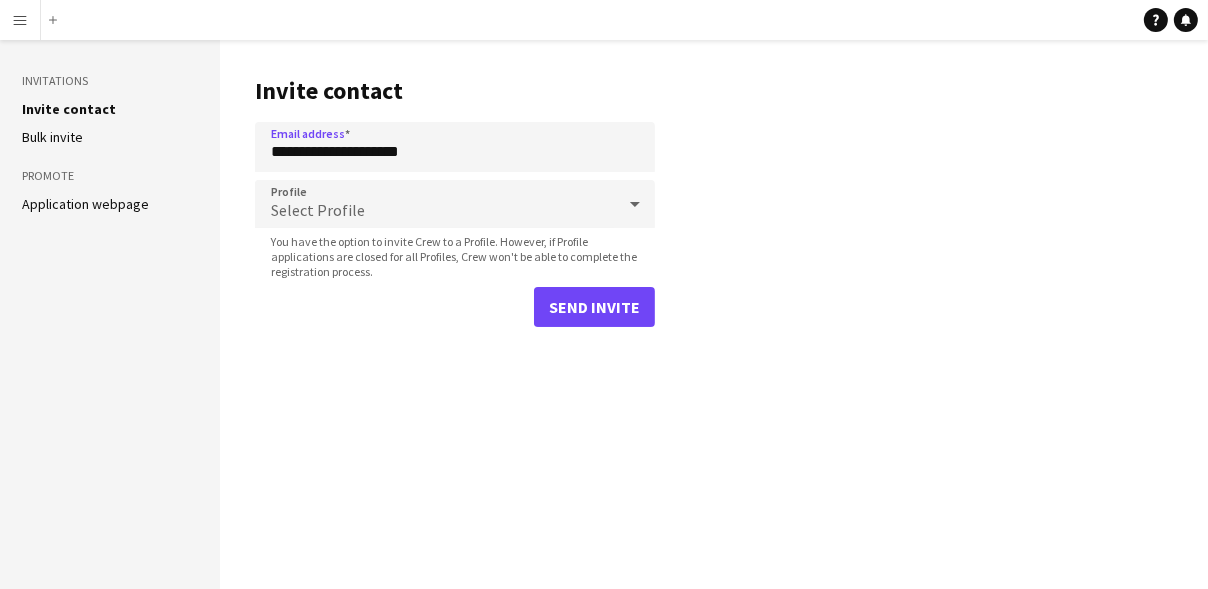 click on "Select Profile" at bounding box center (318, 210) 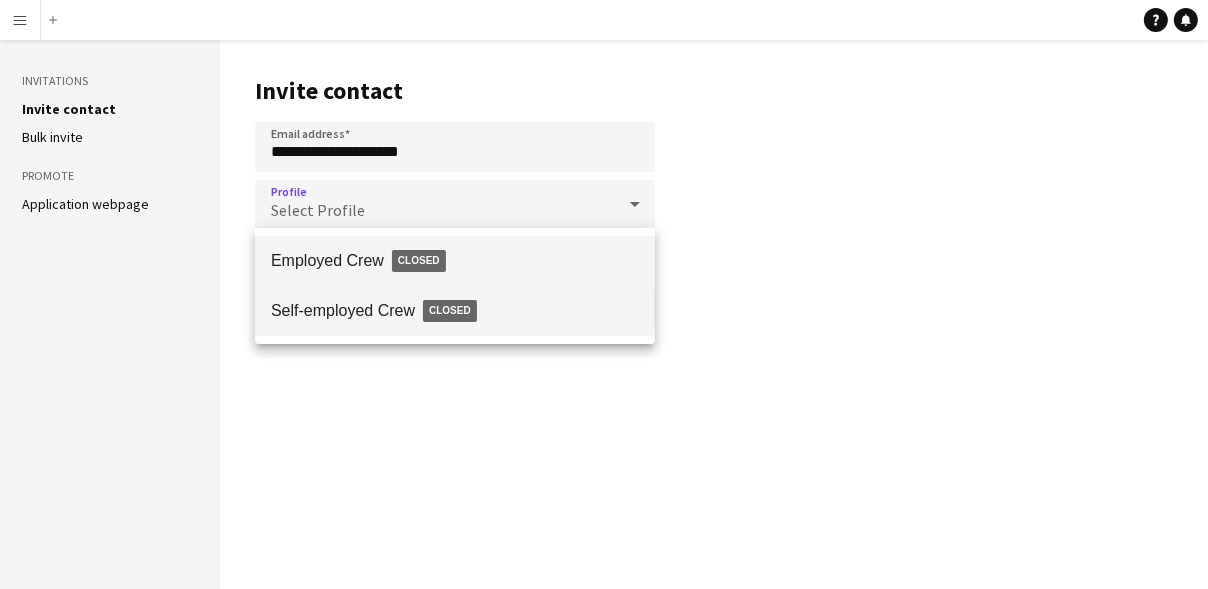 click on "Self-employed Crew  Closed" at bounding box center [455, 311] 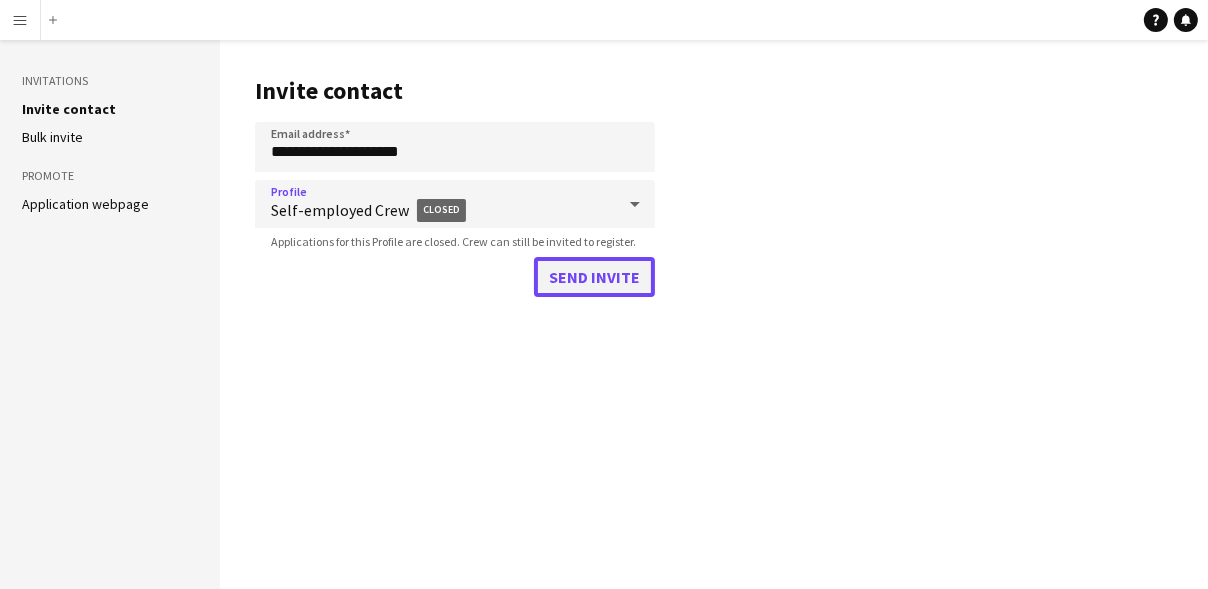 click on "Send invite" 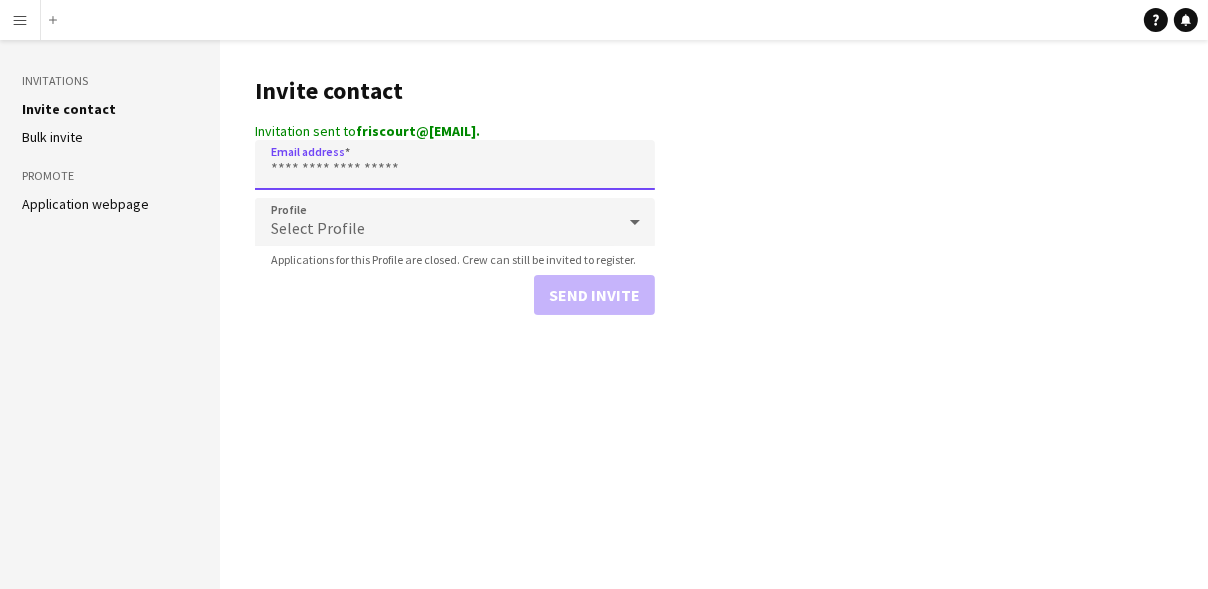 click on "Email address" at bounding box center (455, 165) 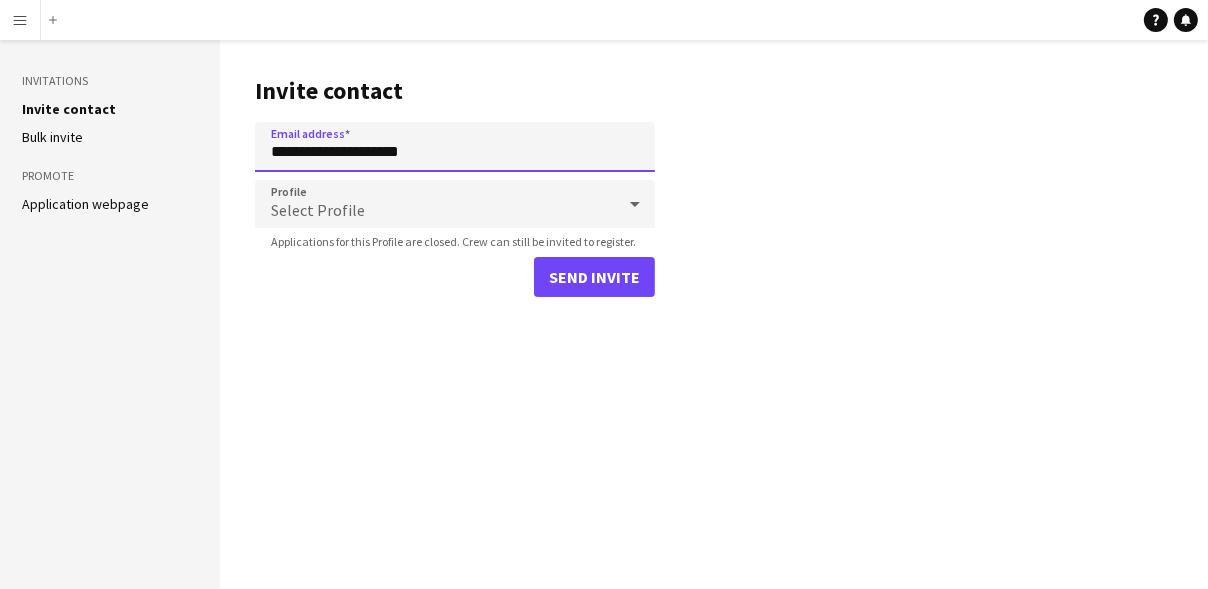 type on "**********" 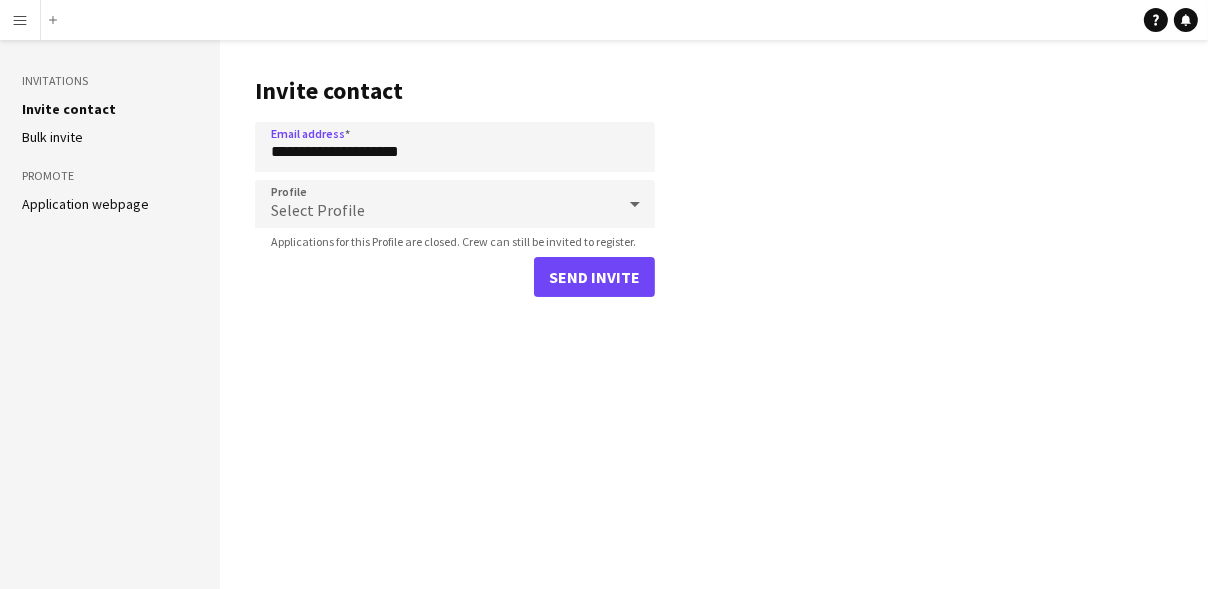 click on "Select Profile" at bounding box center (318, 210) 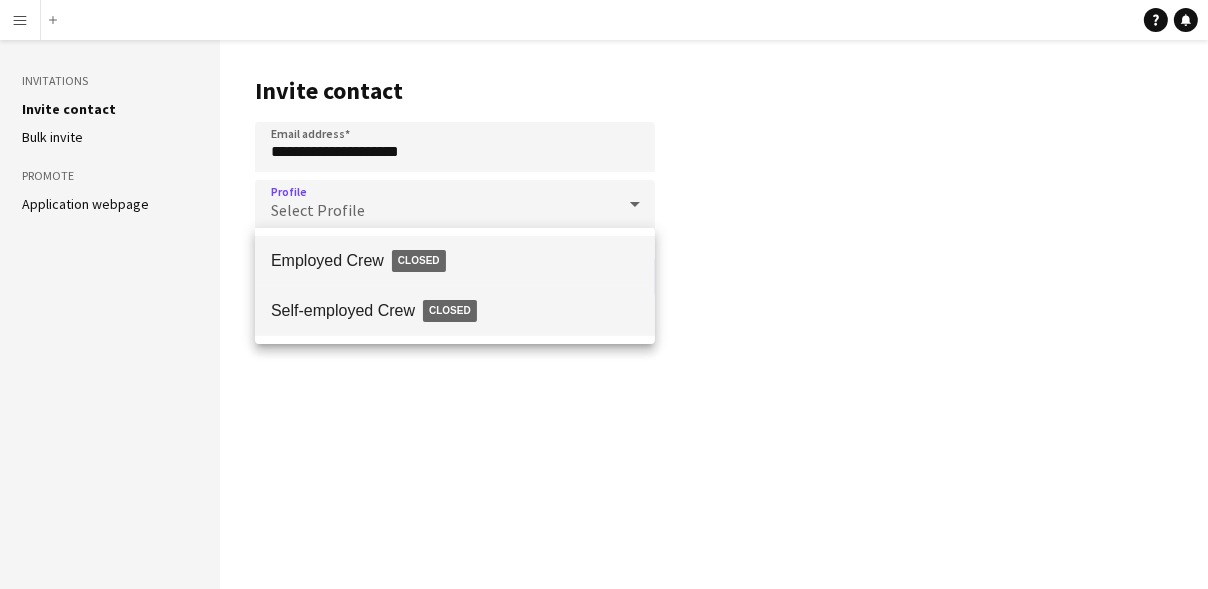 click on "Self-employed Crew  Closed" at bounding box center [455, 311] 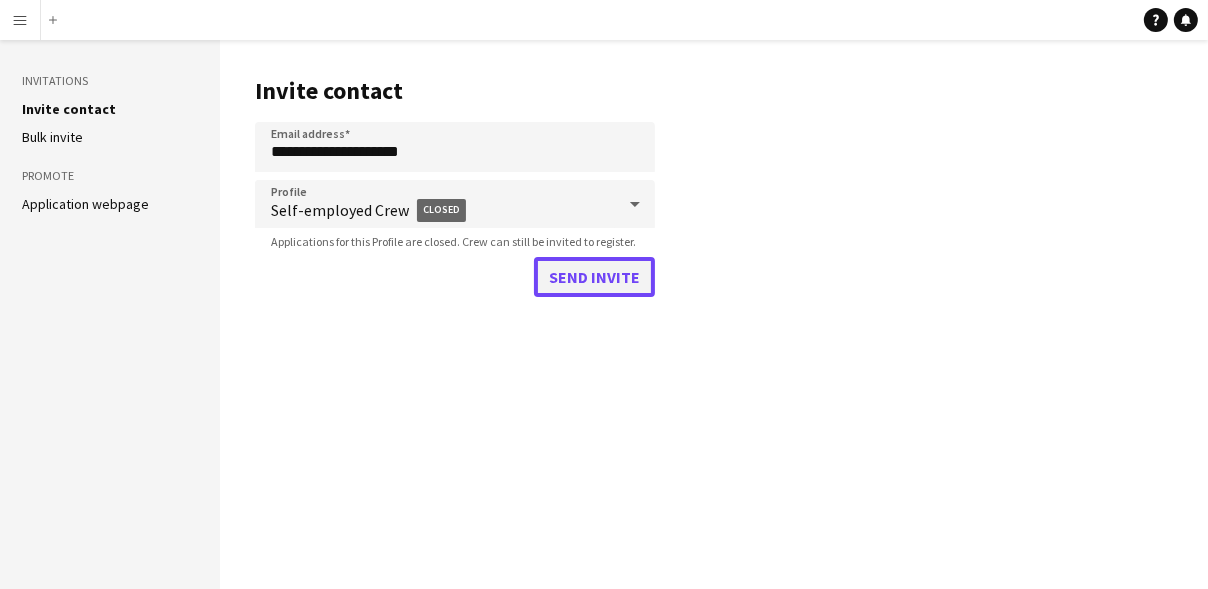 click on "Send invite" 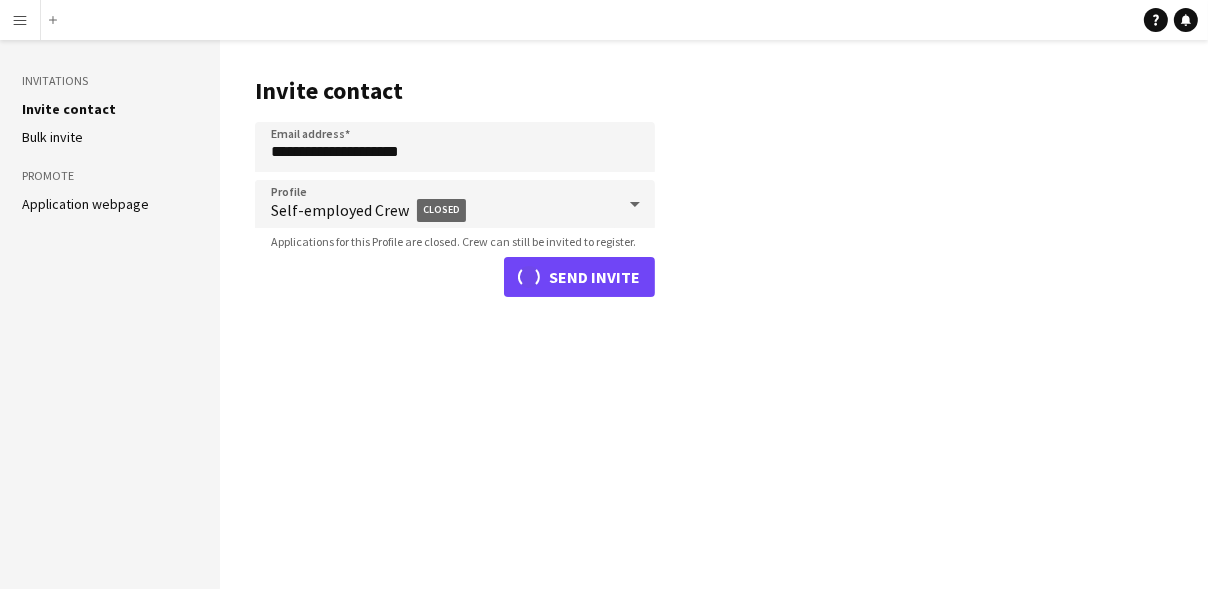 type 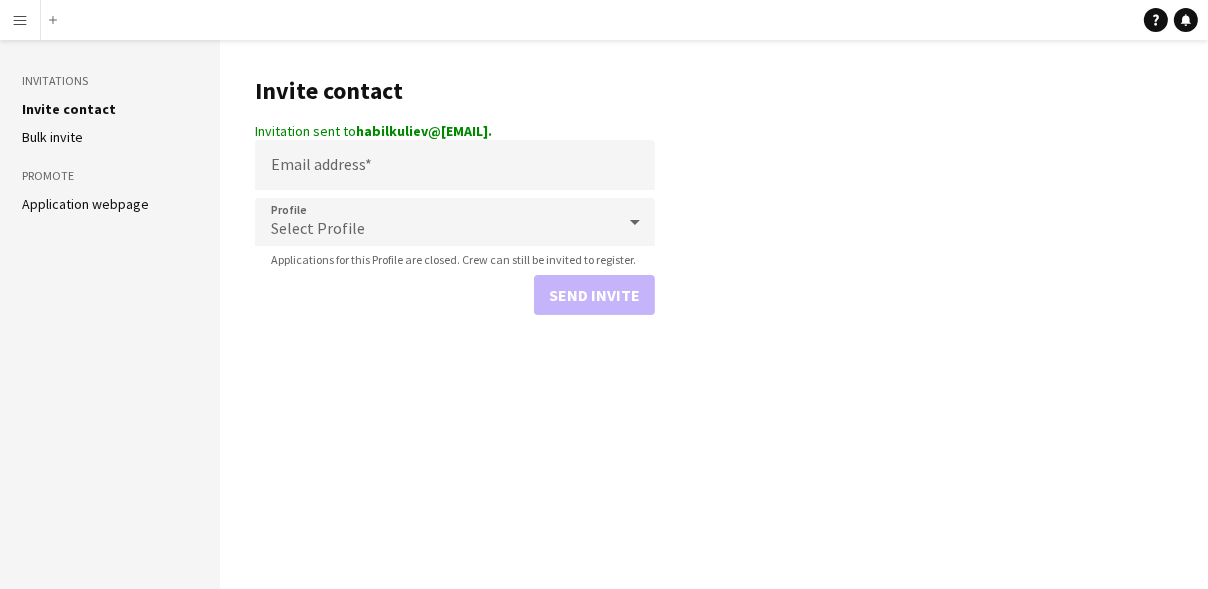 click on "Menu" at bounding box center [20, 20] 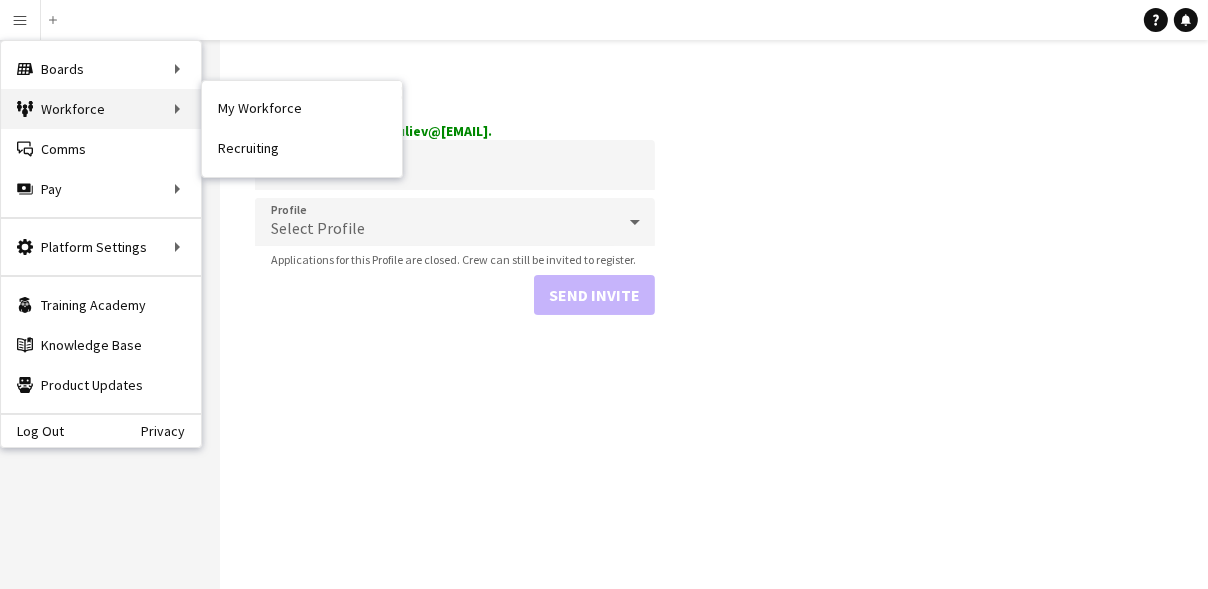 drag, startPoint x: 78, startPoint y: 107, endPoint x: 171, endPoint y: 107, distance: 93 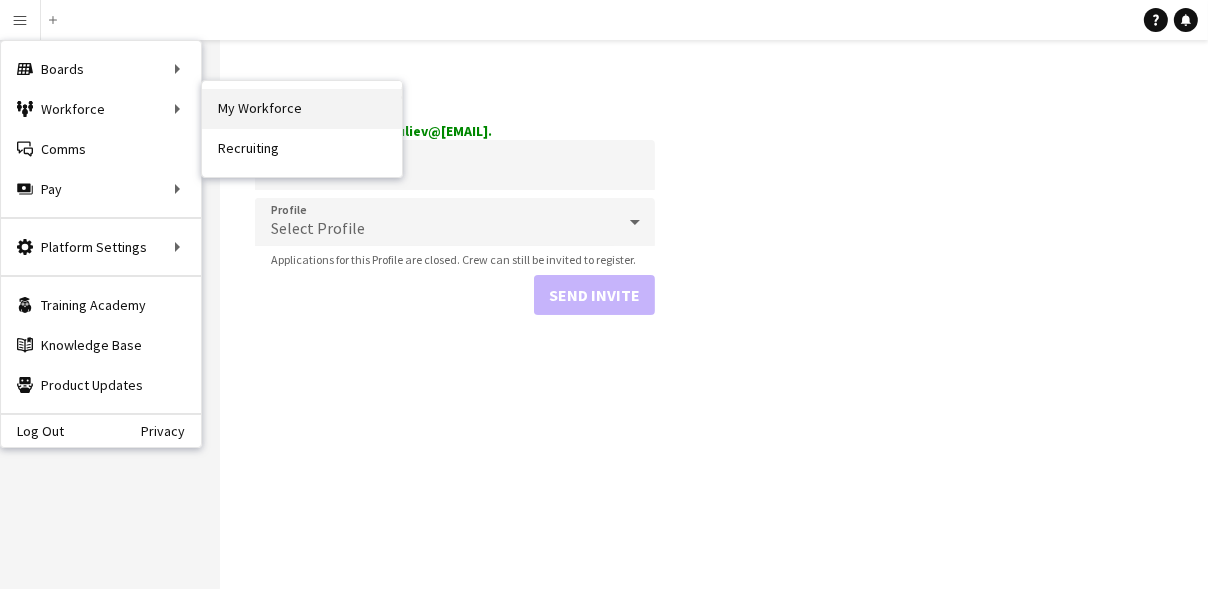 click on "My Workforce" at bounding box center [302, 109] 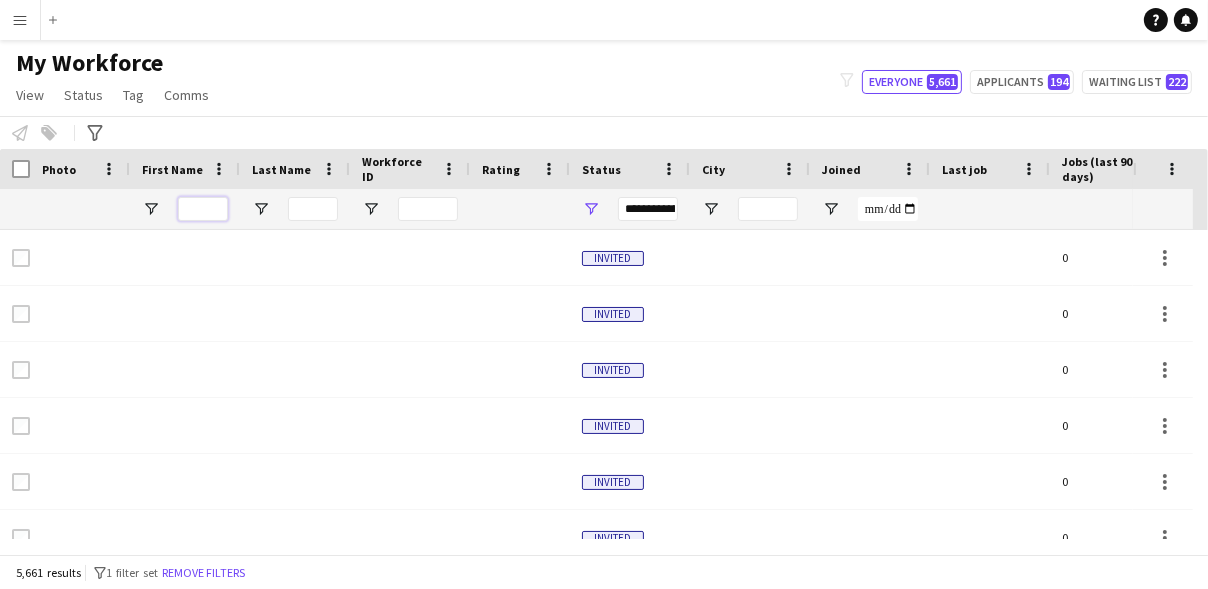 click at bounding box center [203, 209] 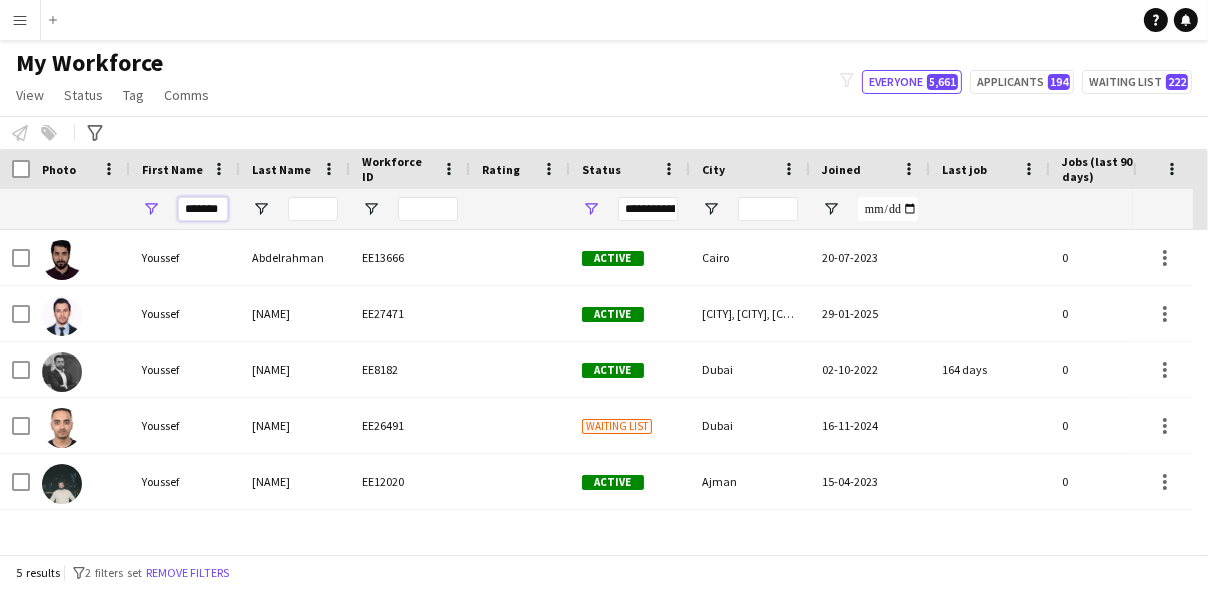 type on "*******" 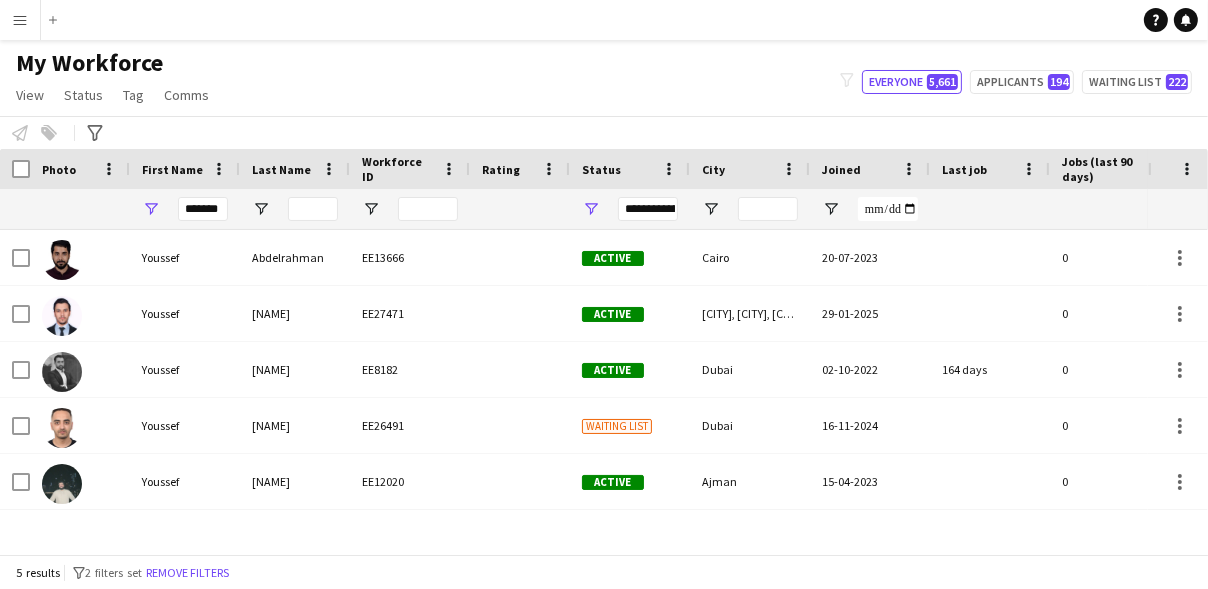 click on "Menu" at bounding box center [20, 20] 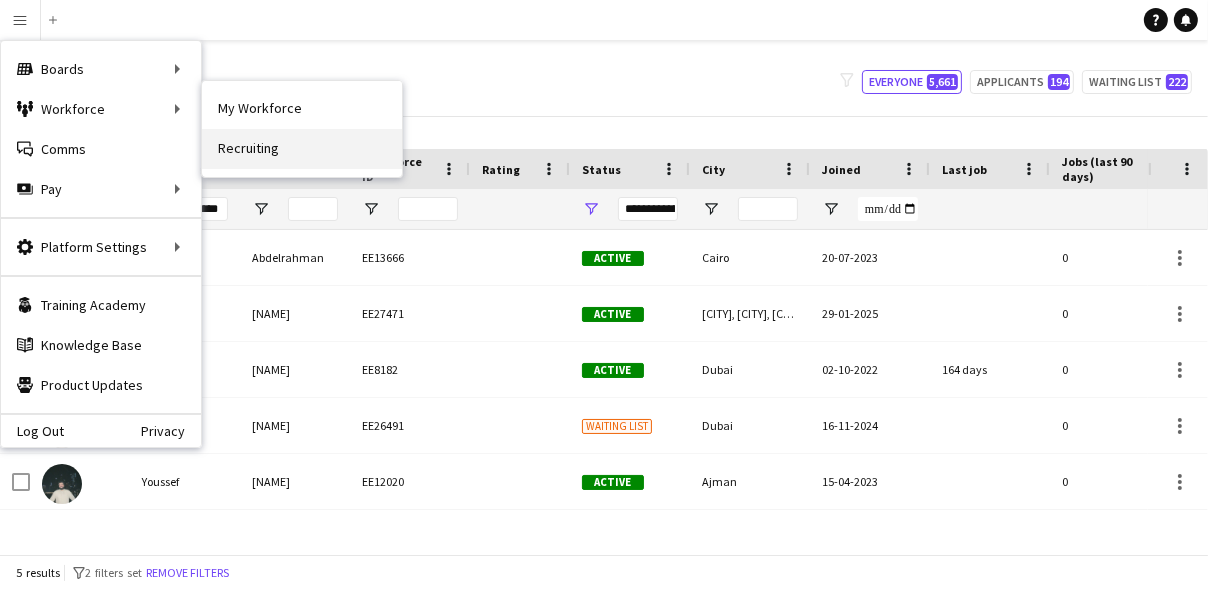 click on "Recruiting" at bounding box center (302, 149) 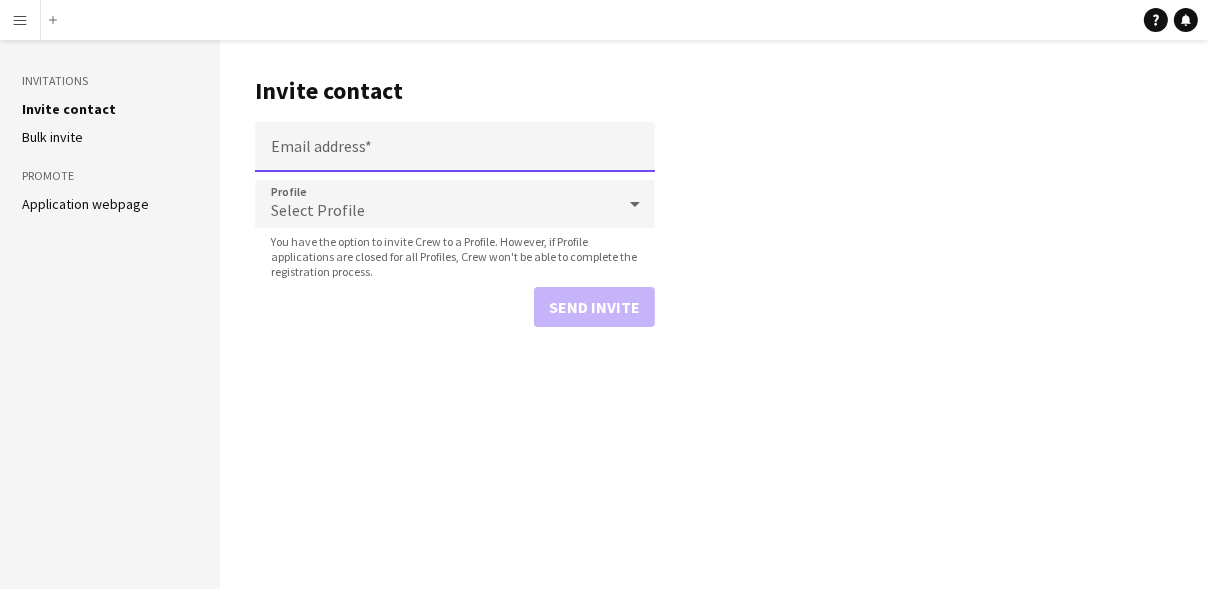 click on "Email address" at bounding box center (455, 147) 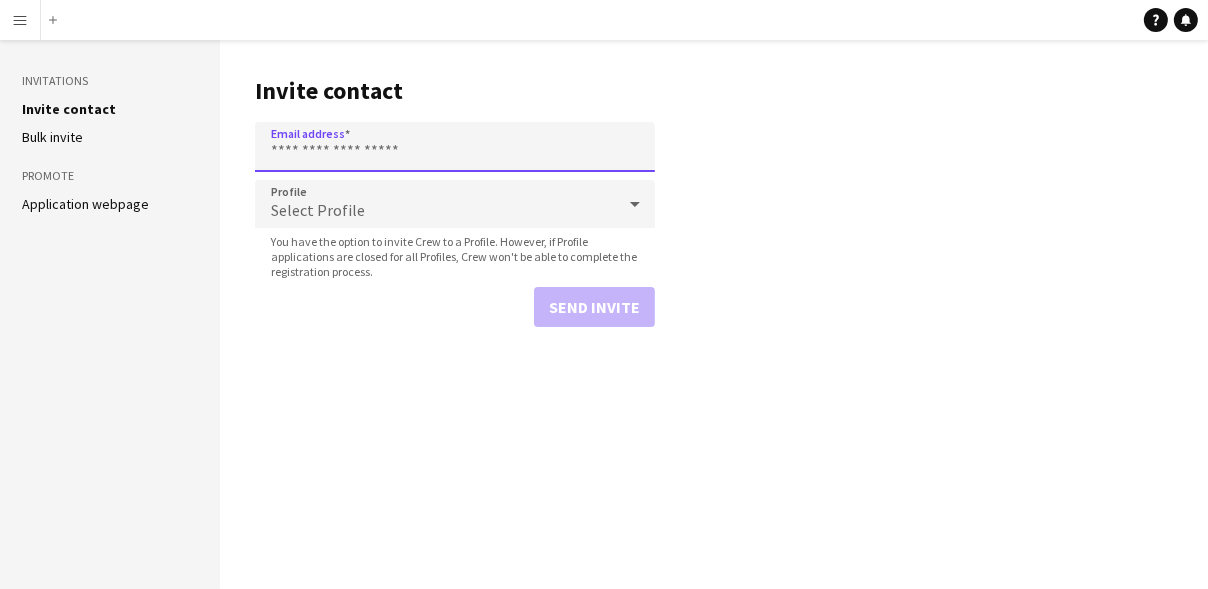 paste on "**********" 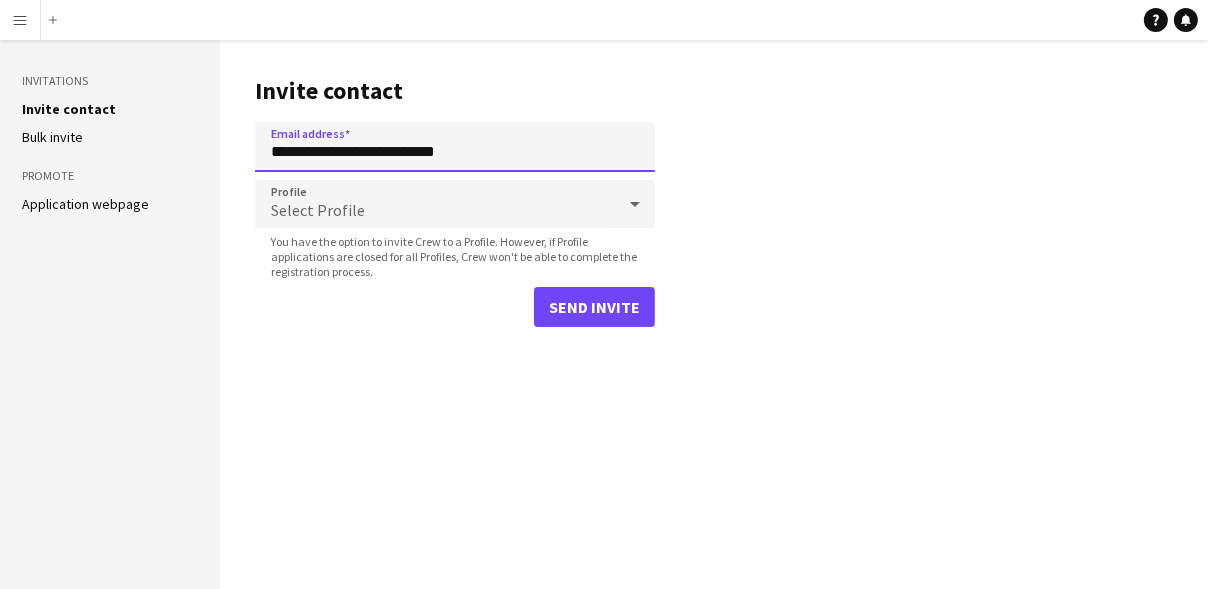 type on "**********" 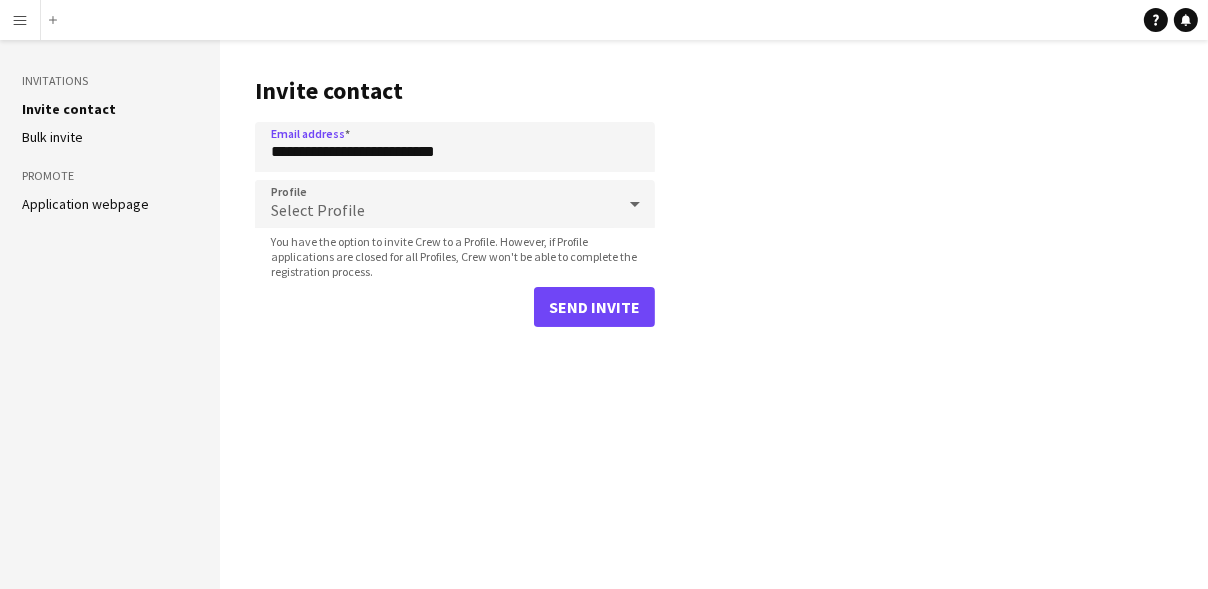 click on "Select Profile" at bounding box center [318, 210] 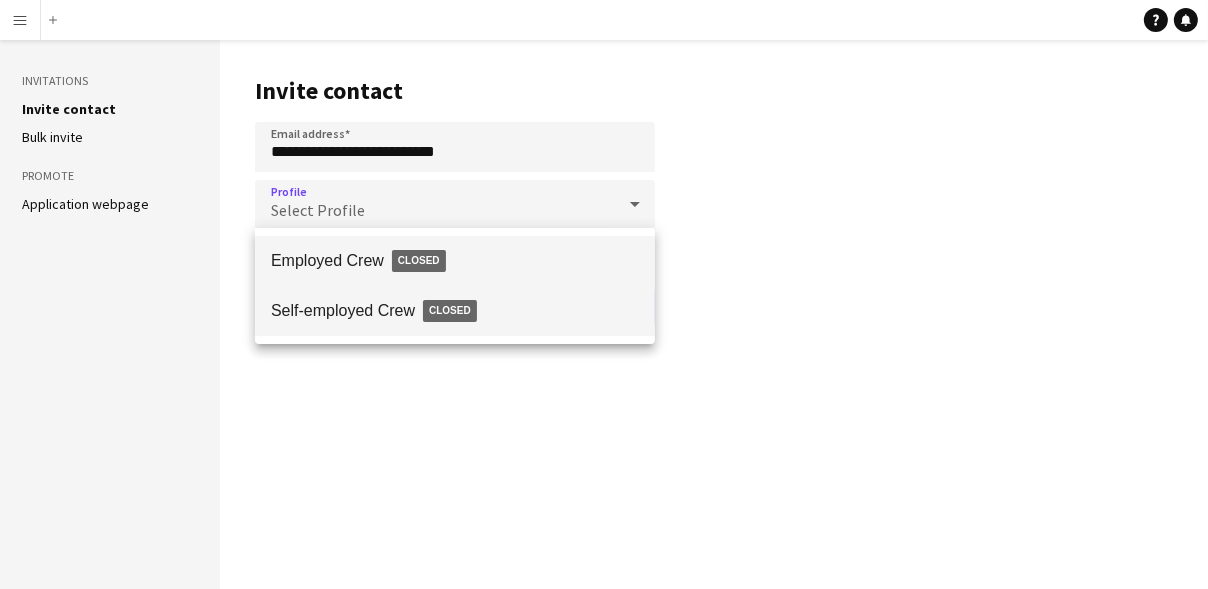 click on "Self-employed Crew  Closed" at bounding box center [455, 311] 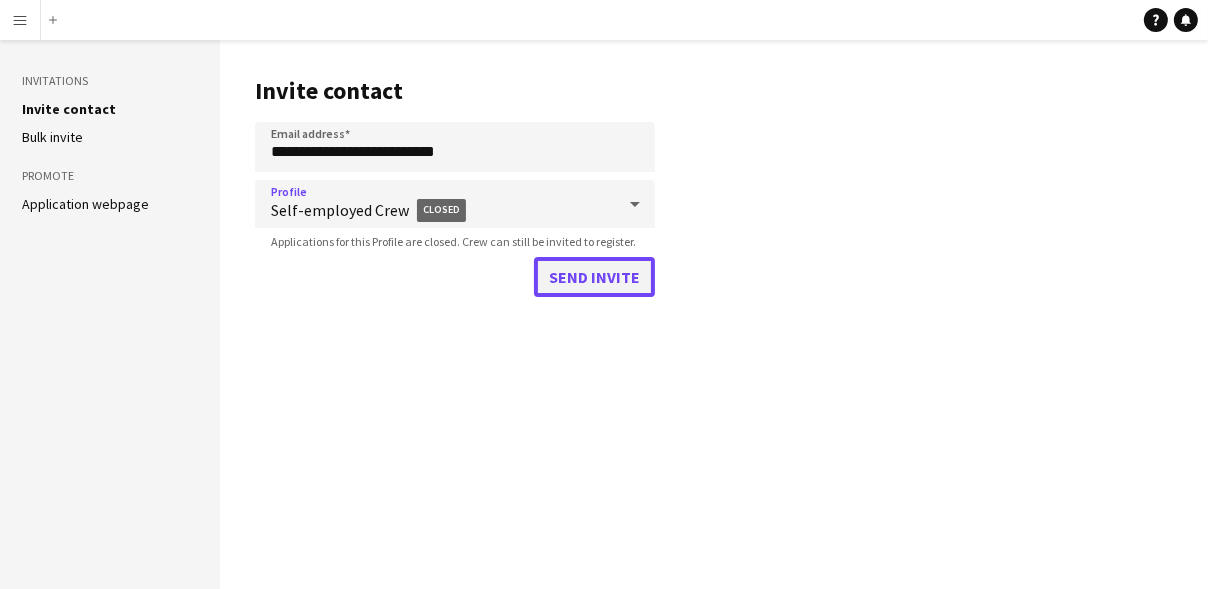 click on "Send invite" 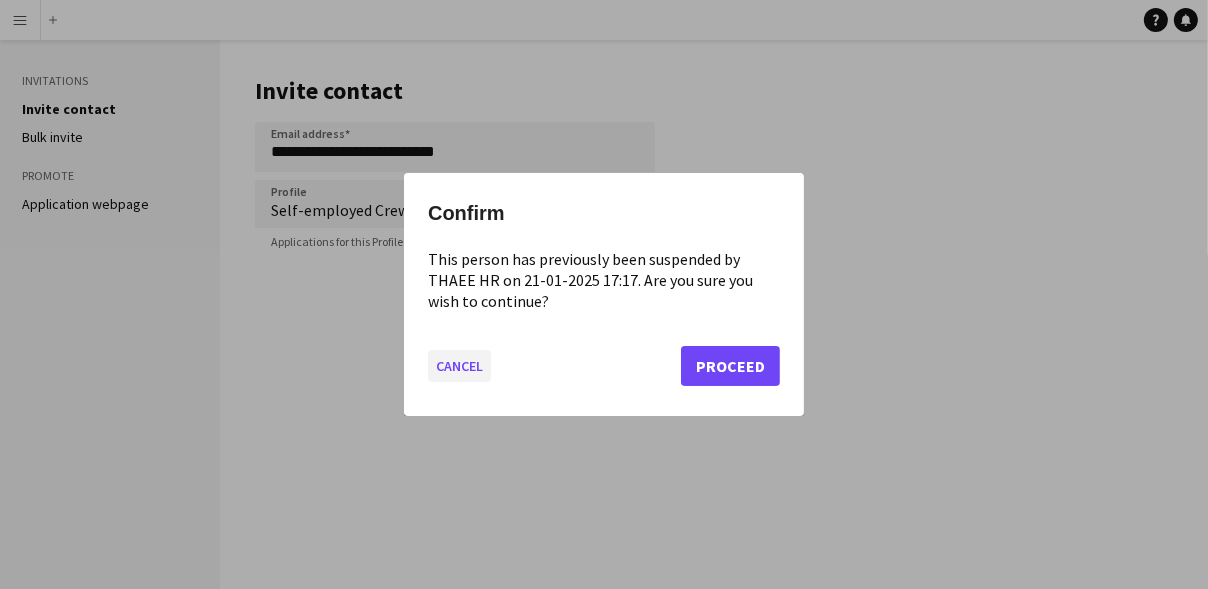 click on "Cancel" 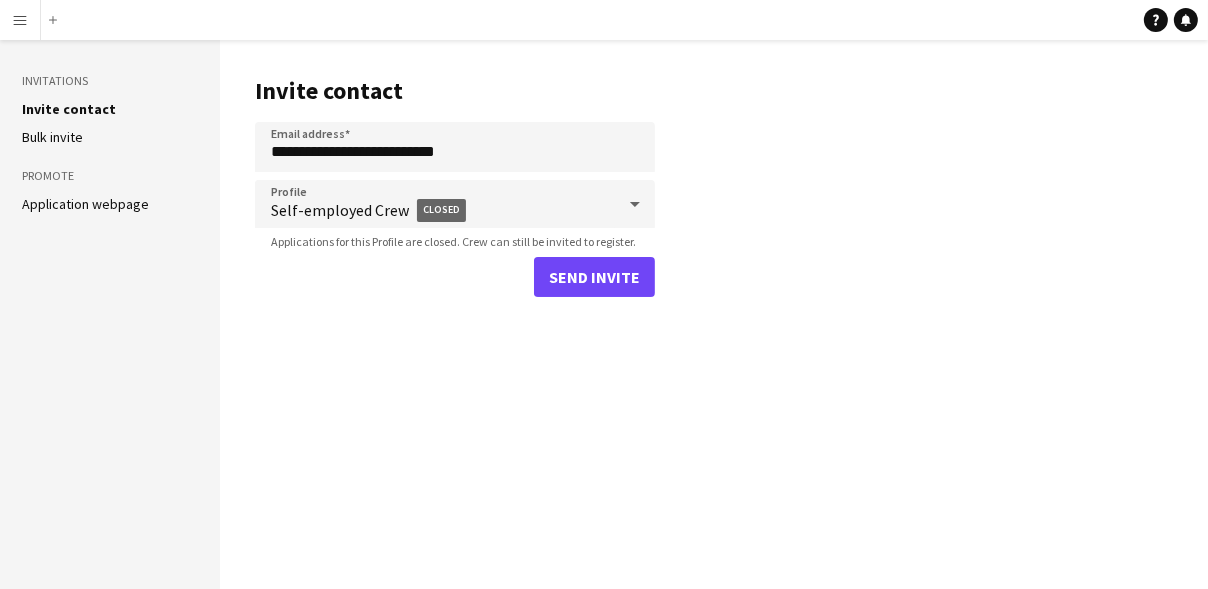 click on "Menu" at bounding box center (20, 20) 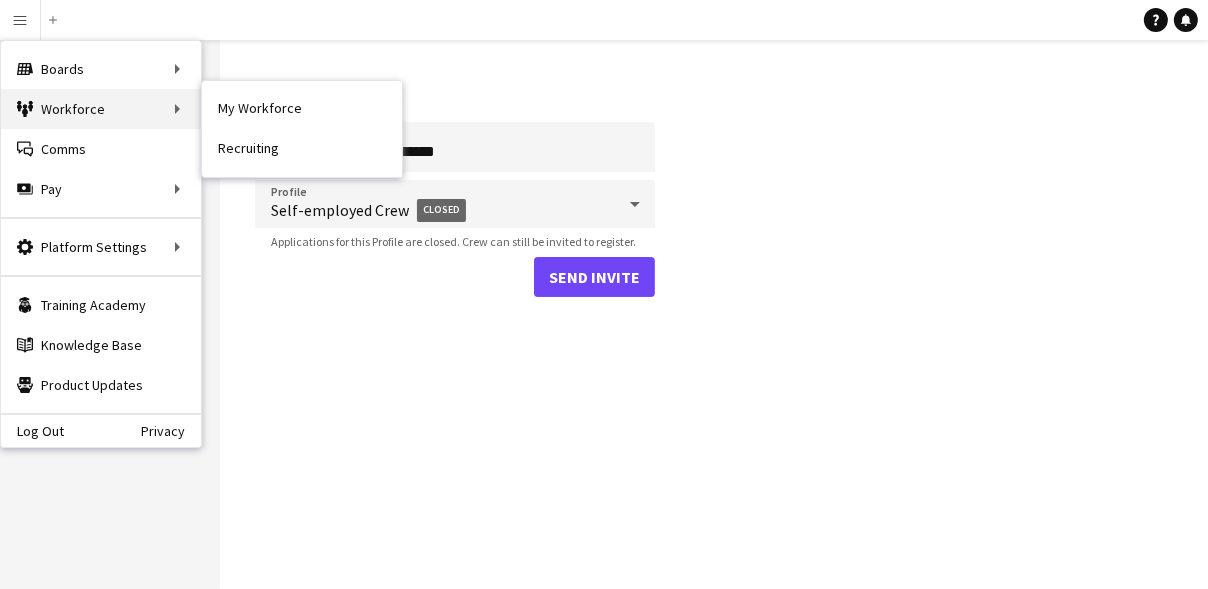 click on "Workforce
Workforce" at bounding box center (101, 109) 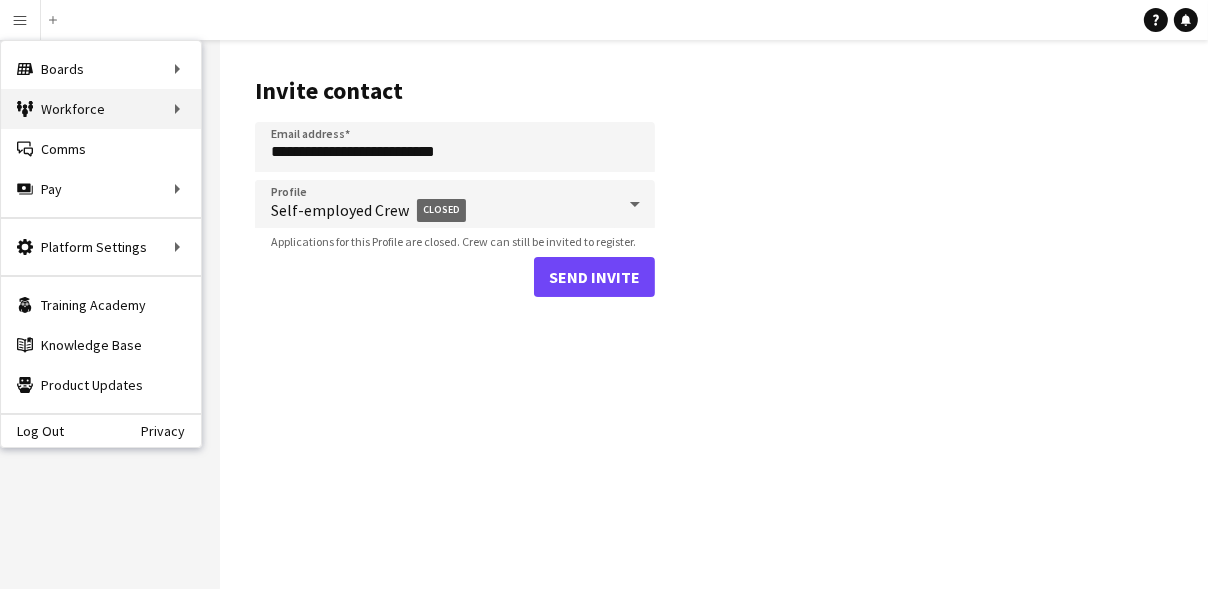 click on "Workforce
Workforce" at bounding box center [101, 109] 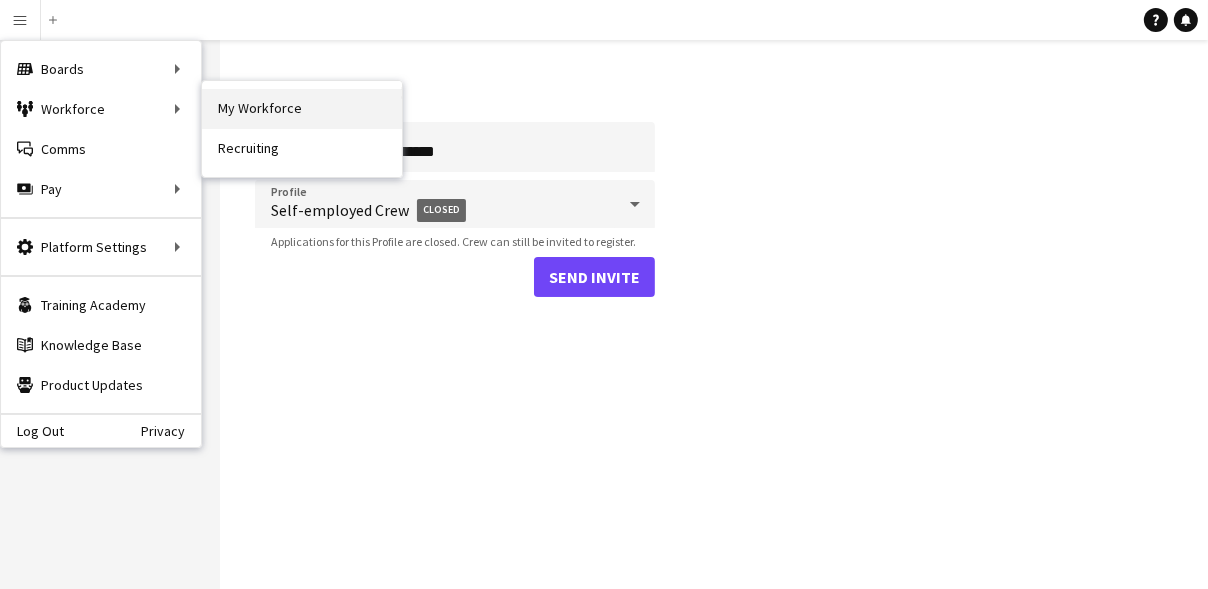 click on "My Workforce" at bounding box center (302, 109) 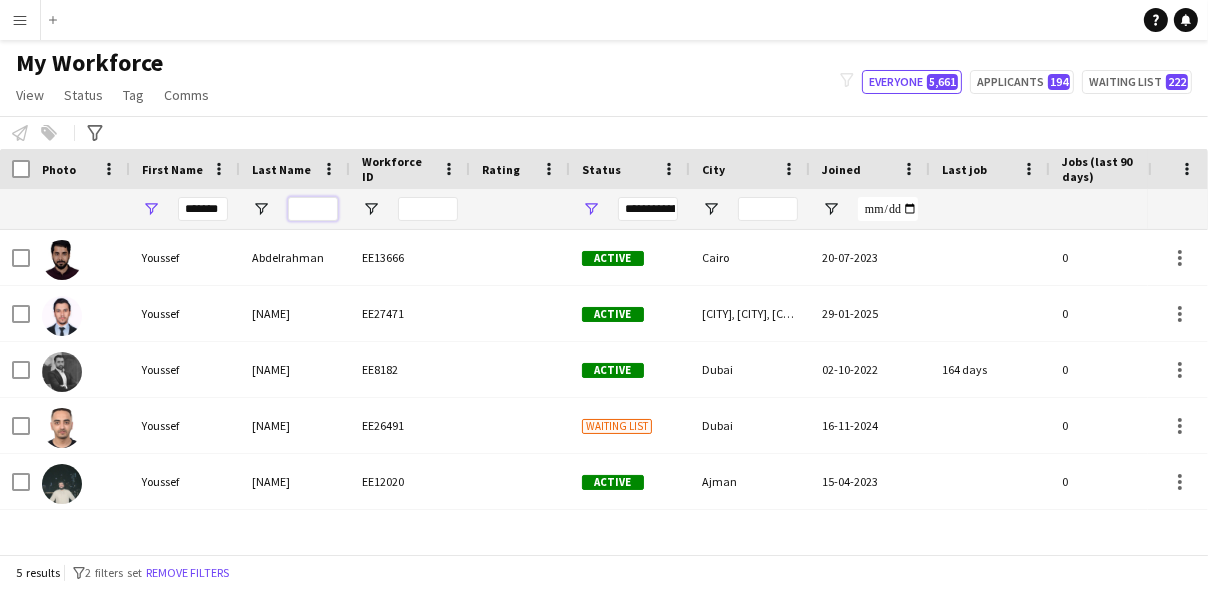 click at bounding box center [313, 209] 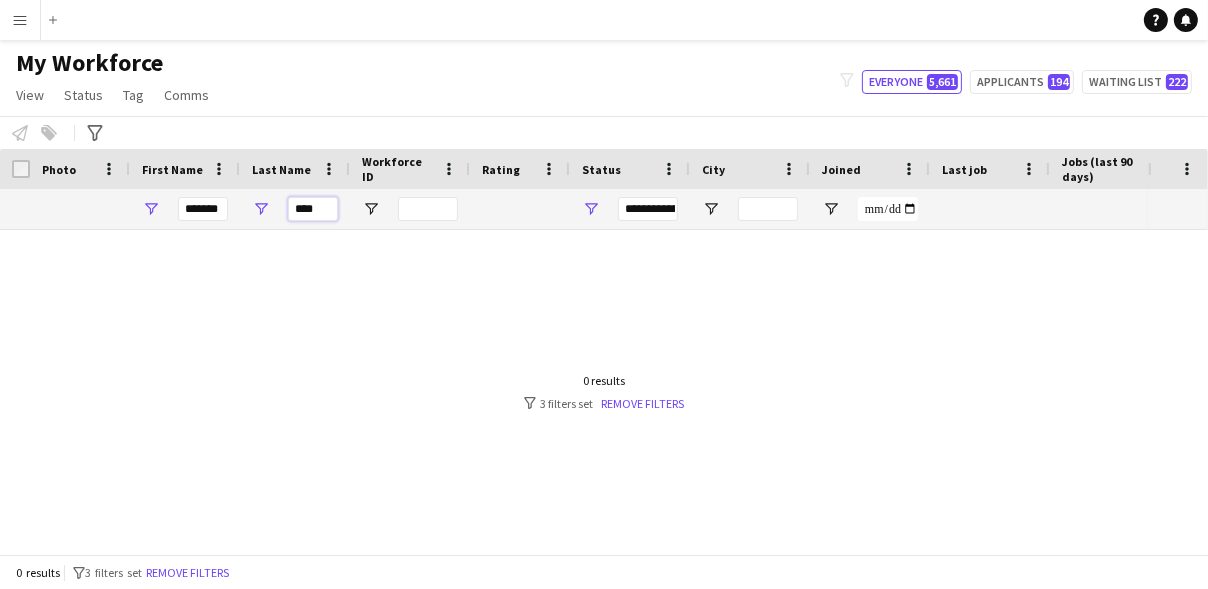 type on "****" 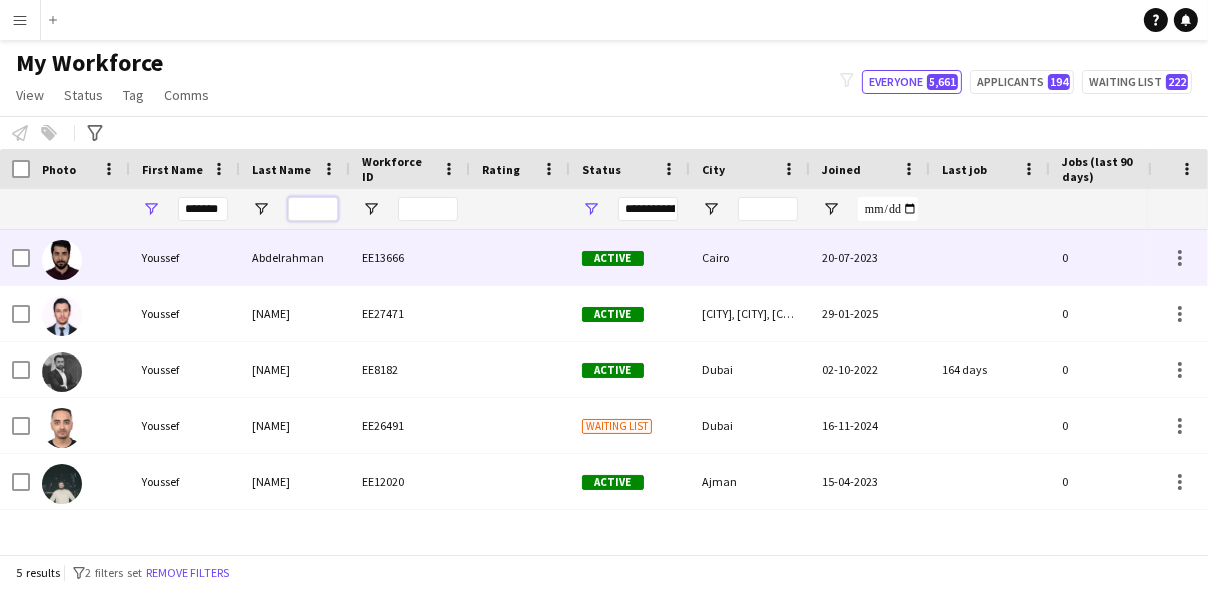 type 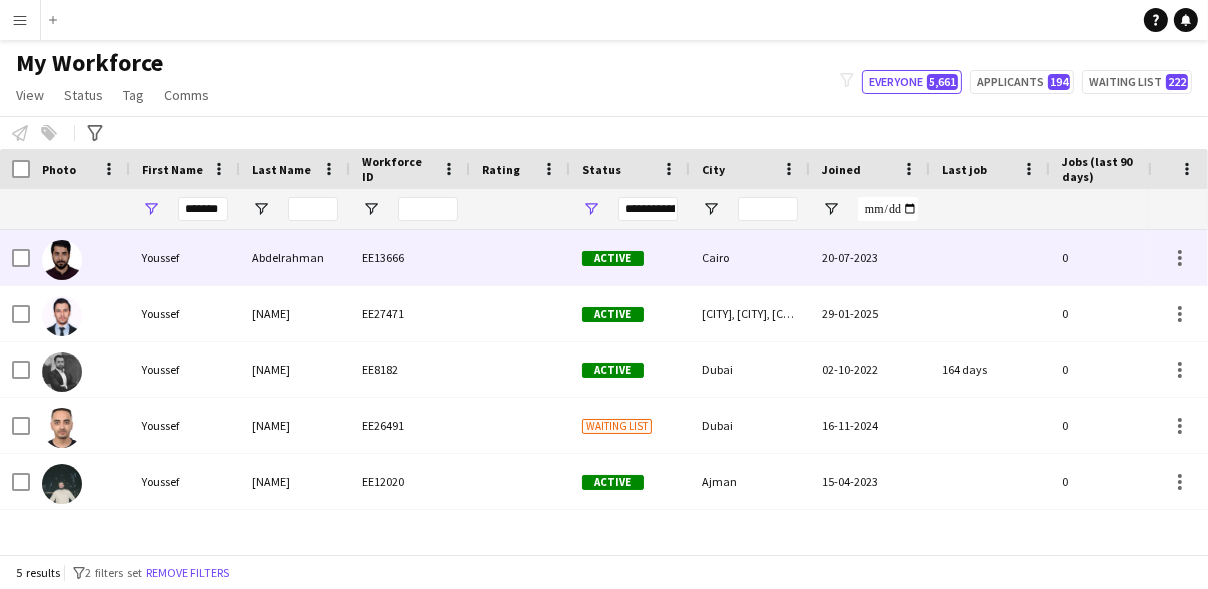 click on "Abdelrahman" at bounding box center [295, 257] 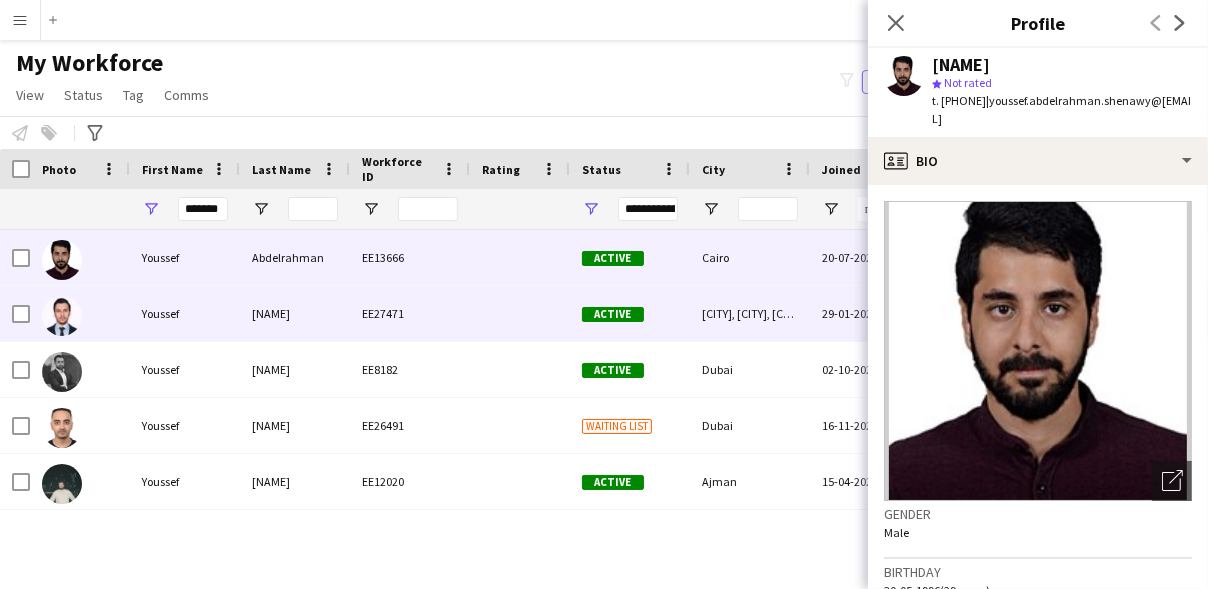 click on "EE27471" at bounding box center [410, 313] 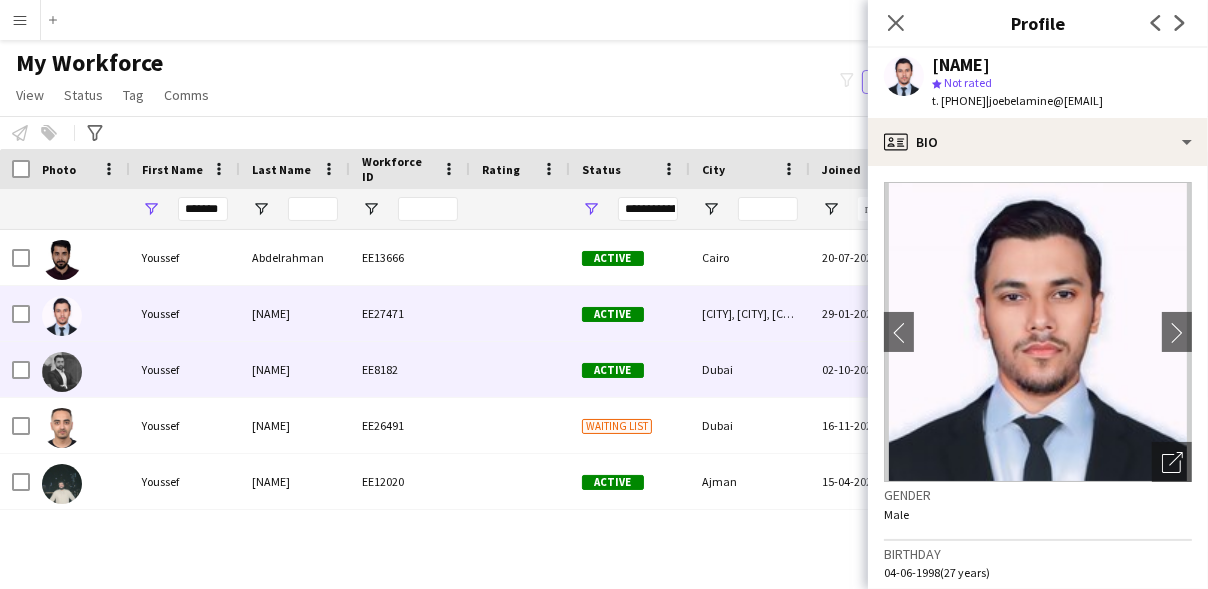 click on "EE8182" at bounding box center [410, 369] 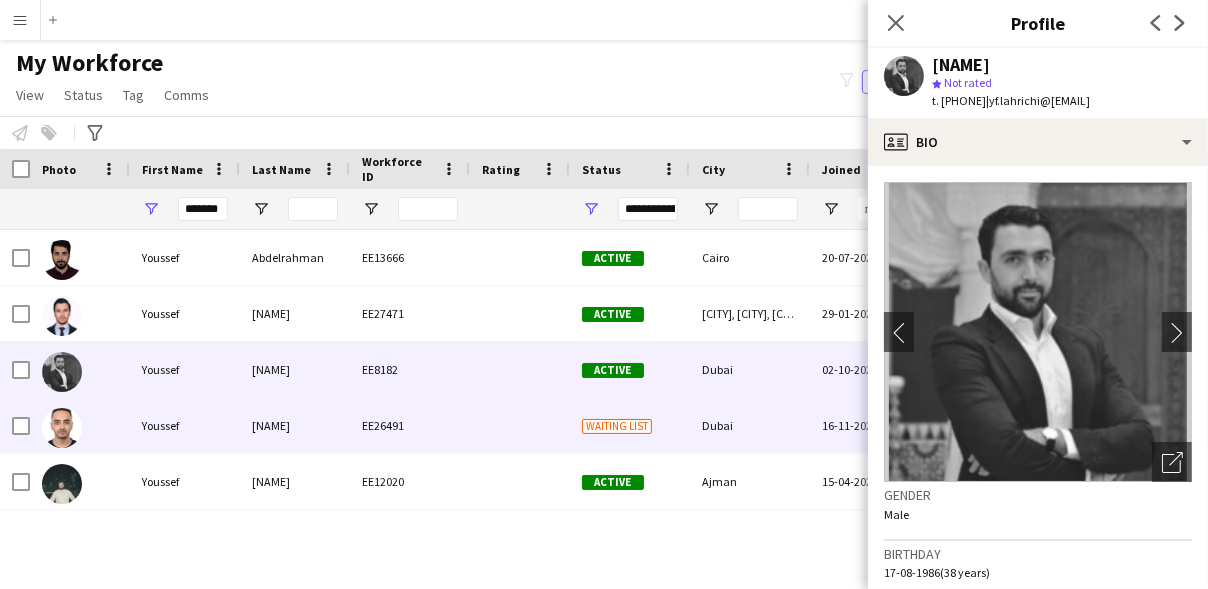 click on "EE26491" at bounding box center (410, 425) 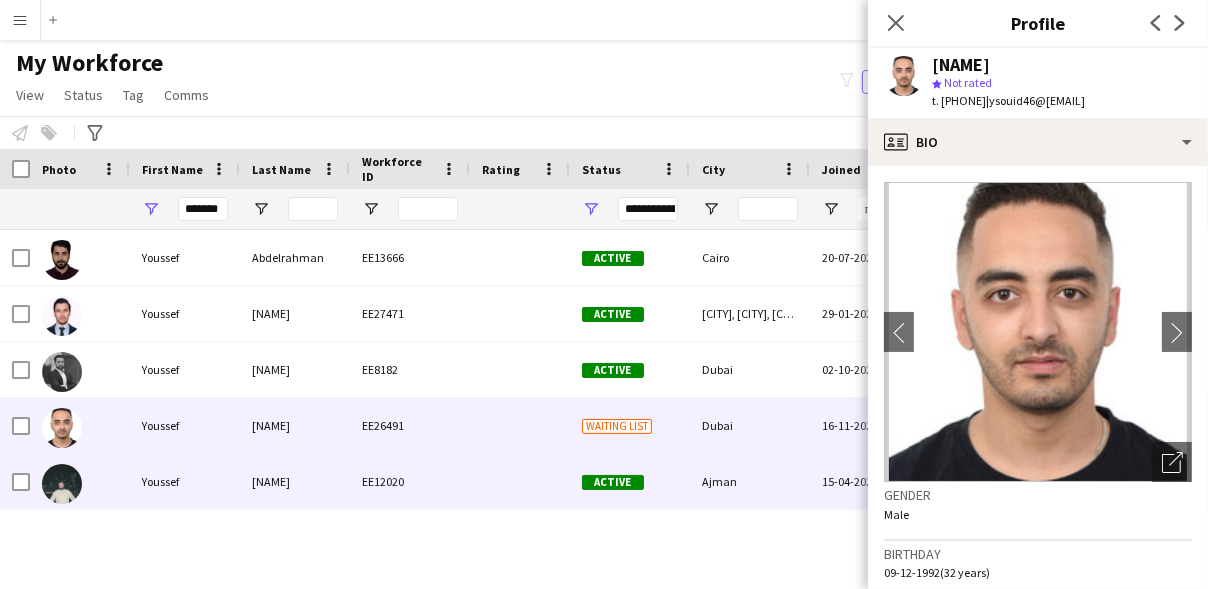 click on "EE12020" at bounding box center [410, 481] 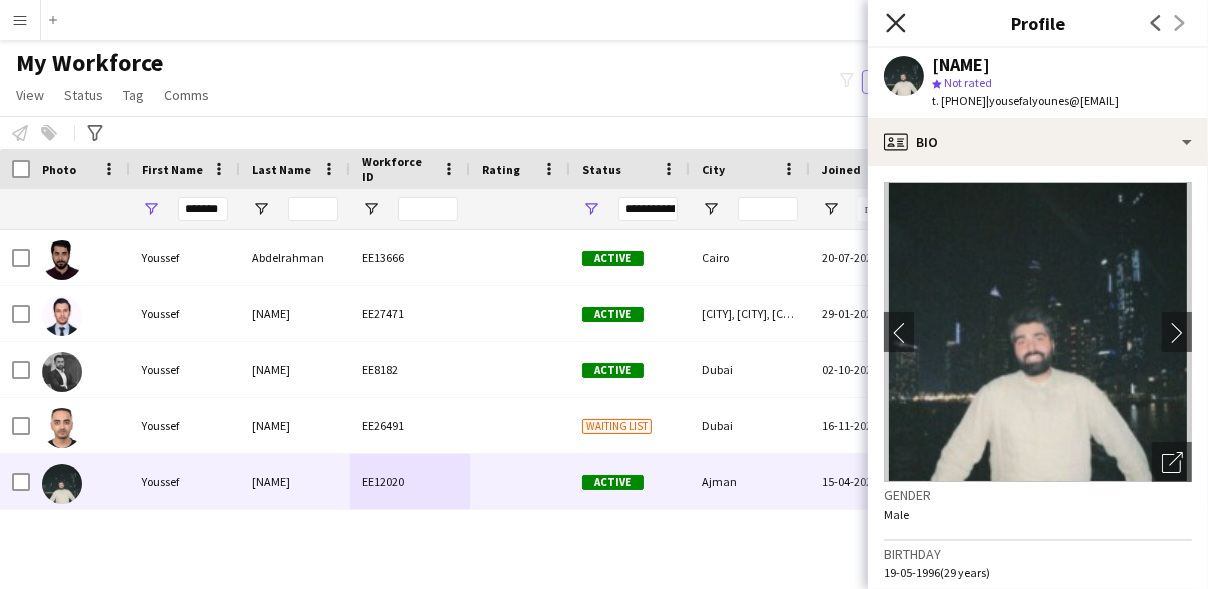 click on "Close pop-in" 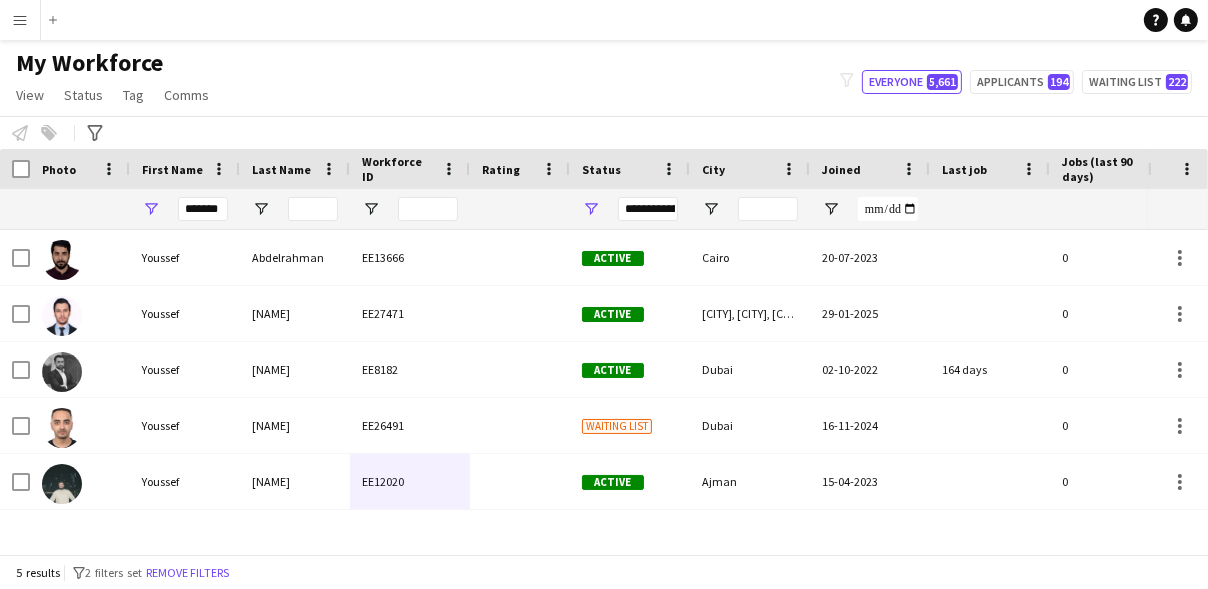 click on "**********" at bounding box center [648, 209] 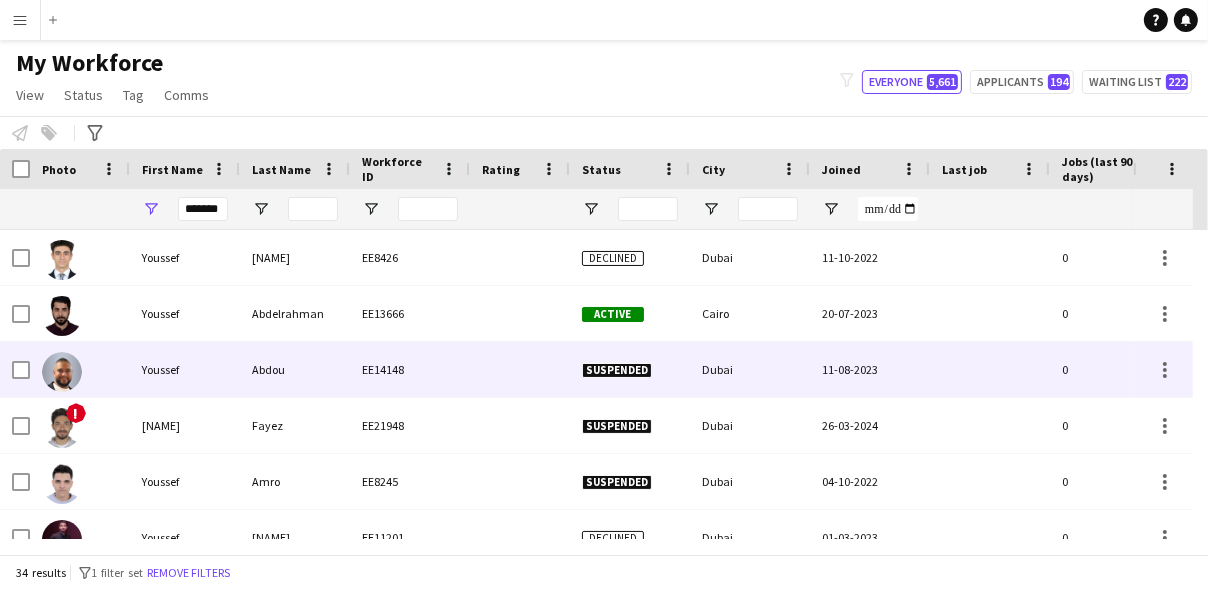 click on "EE14148" at bounding box center (410, 369) 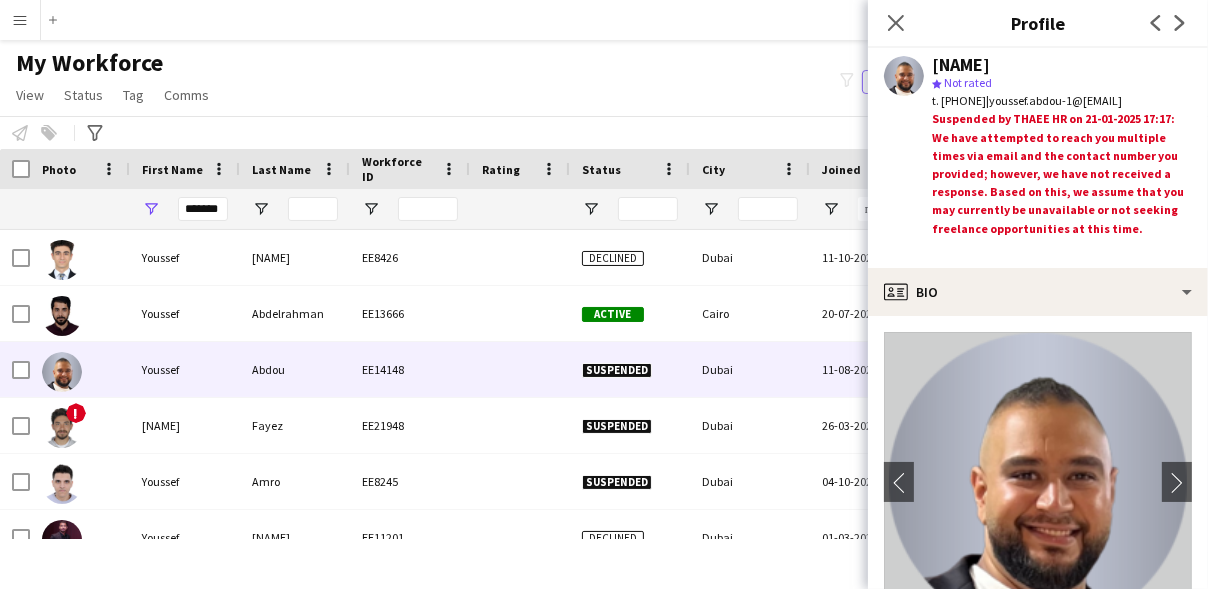 scroll, scrollTop: 141, scrollLeft: 0, axis: vertical 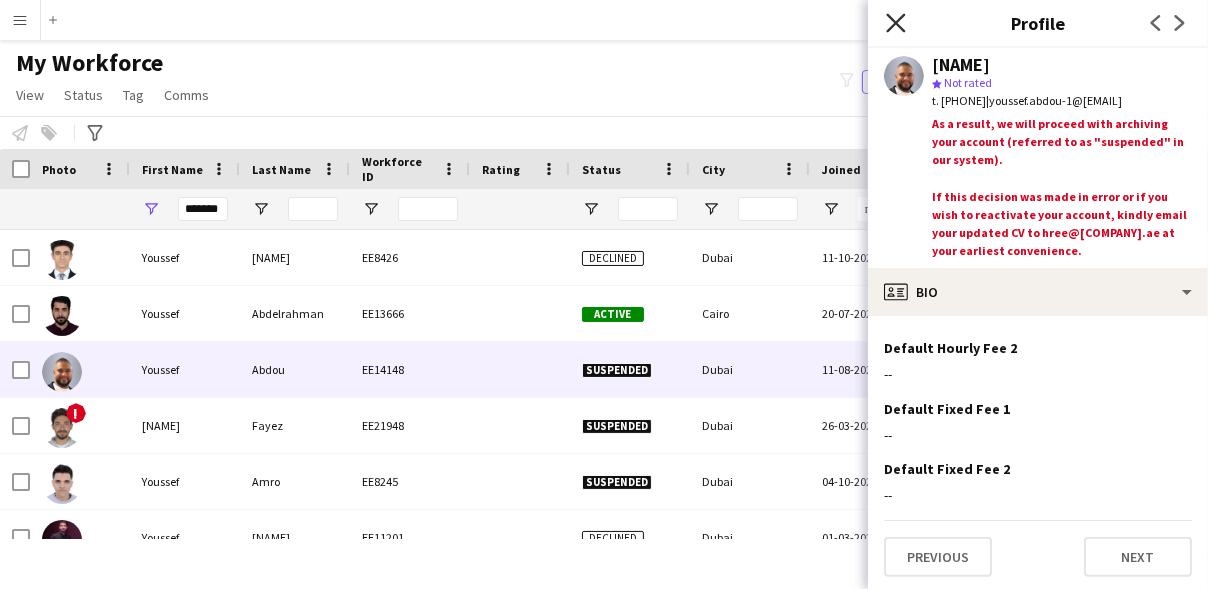 click on "Close pop-in" 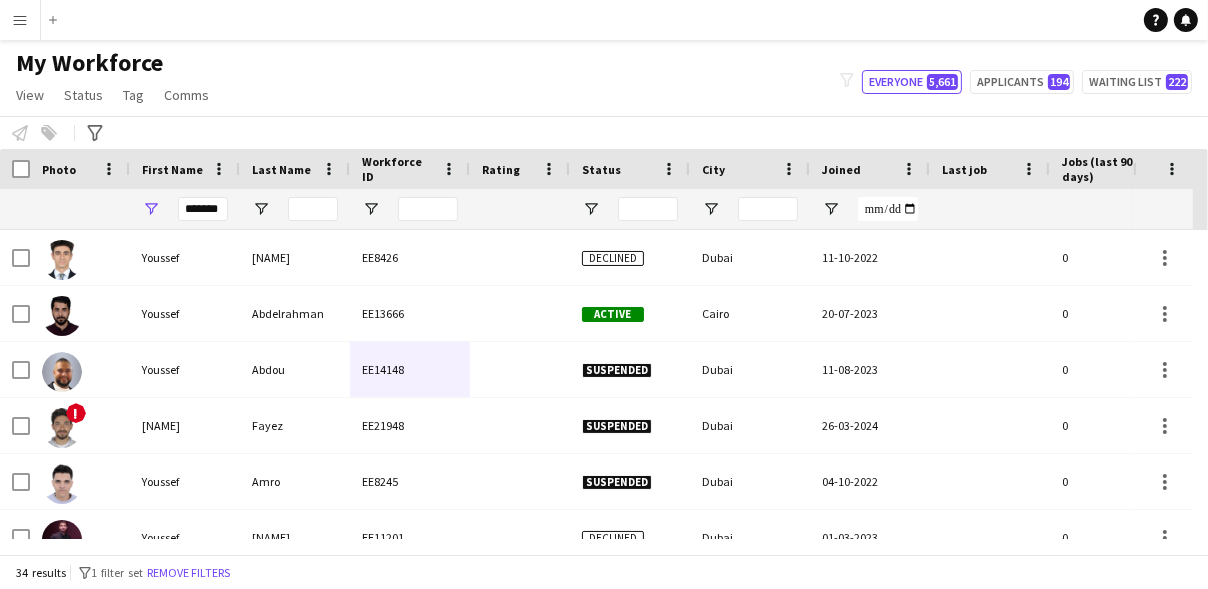 click on "Menu" at bounding box center [20, 20] 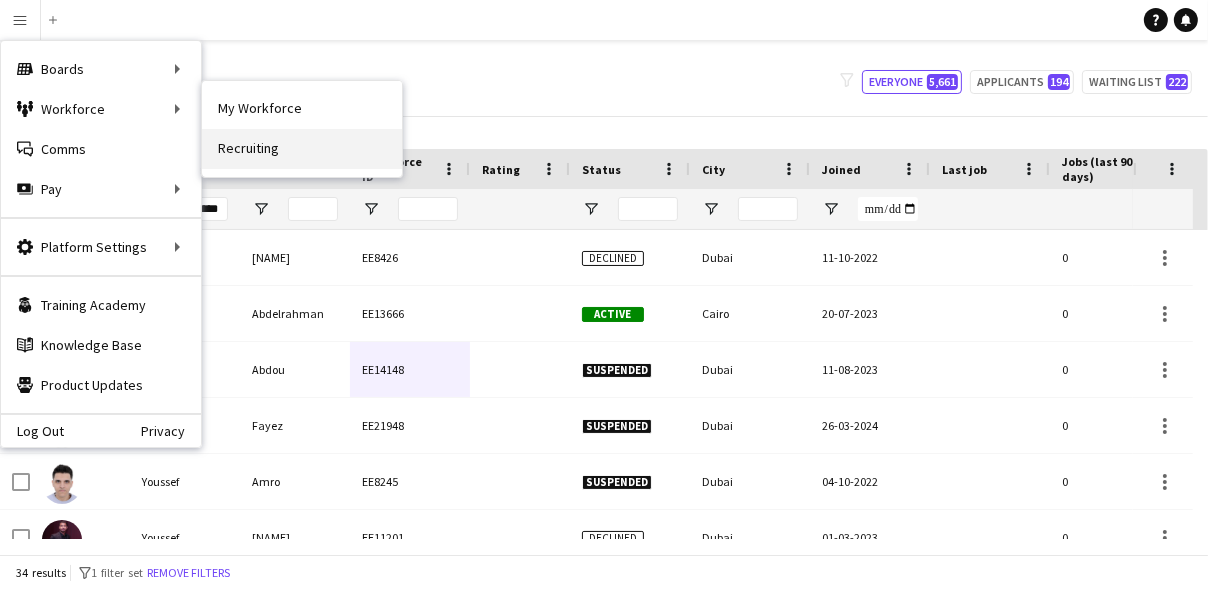 click on "Recruiting" at bounding box center [302, 149] 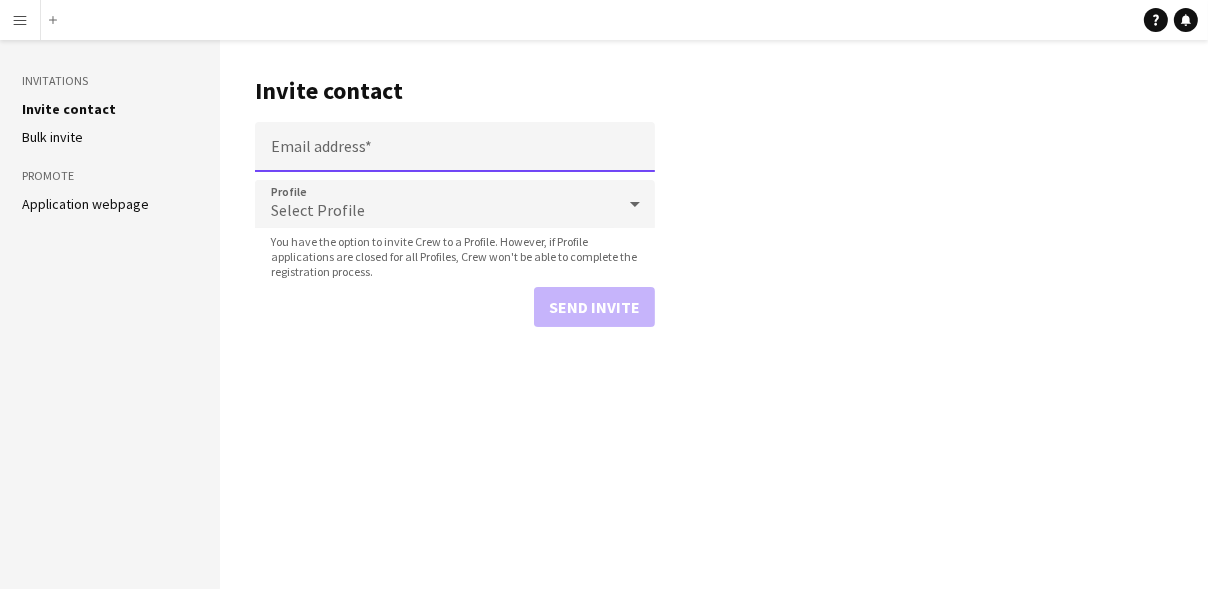 click on "Email address" at bounding box center [455, 147] 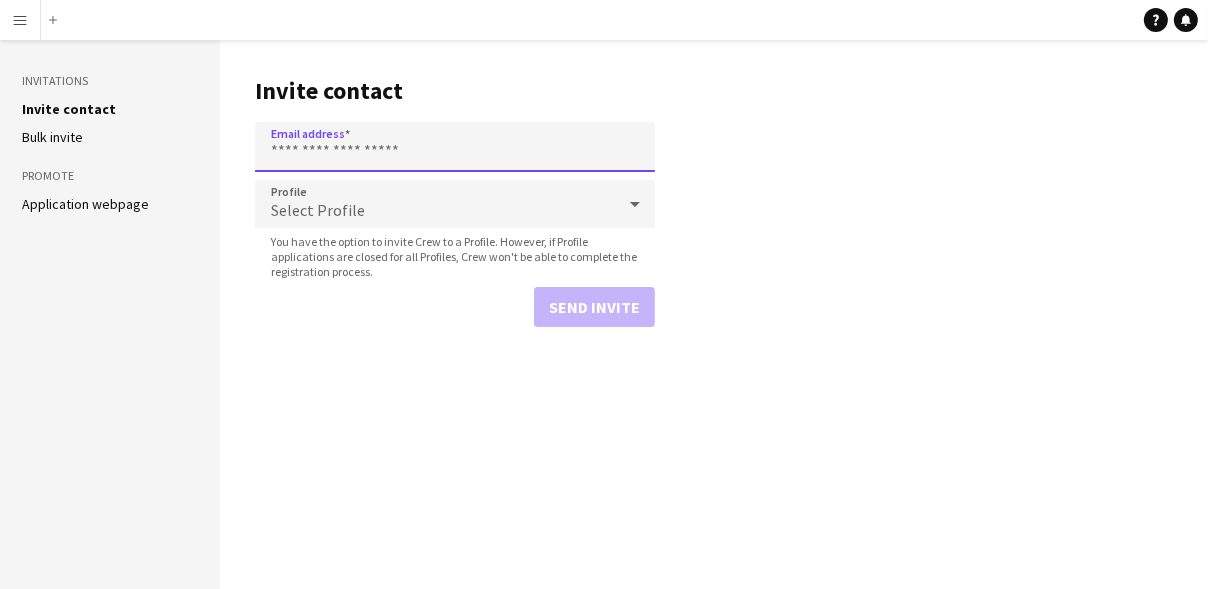 paste on "**********" 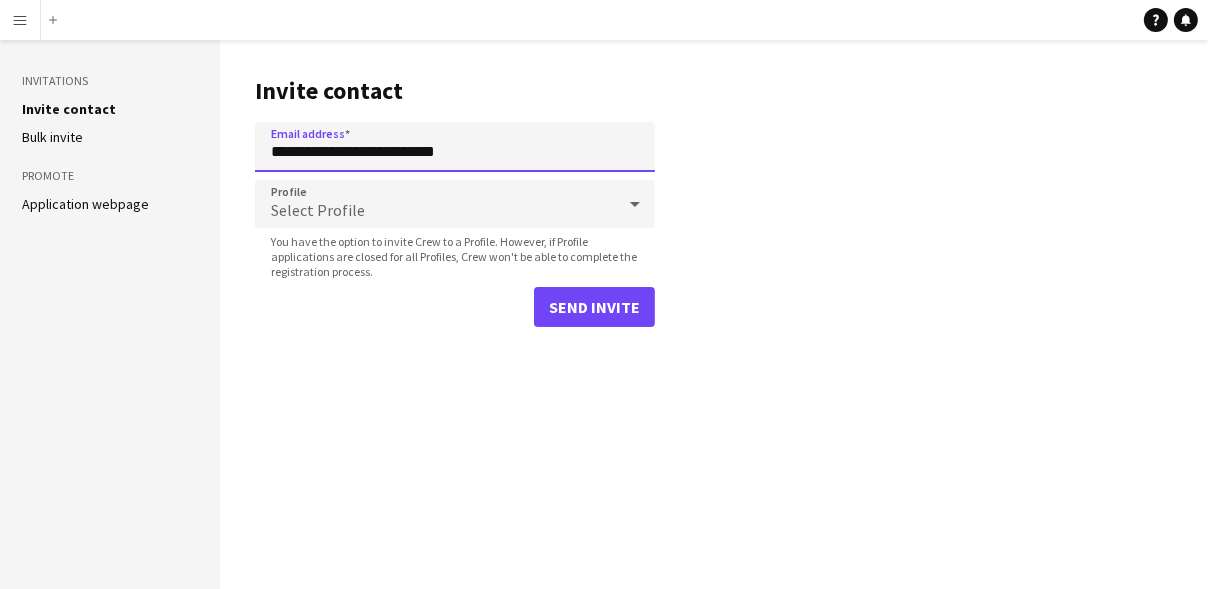 type on "**********" 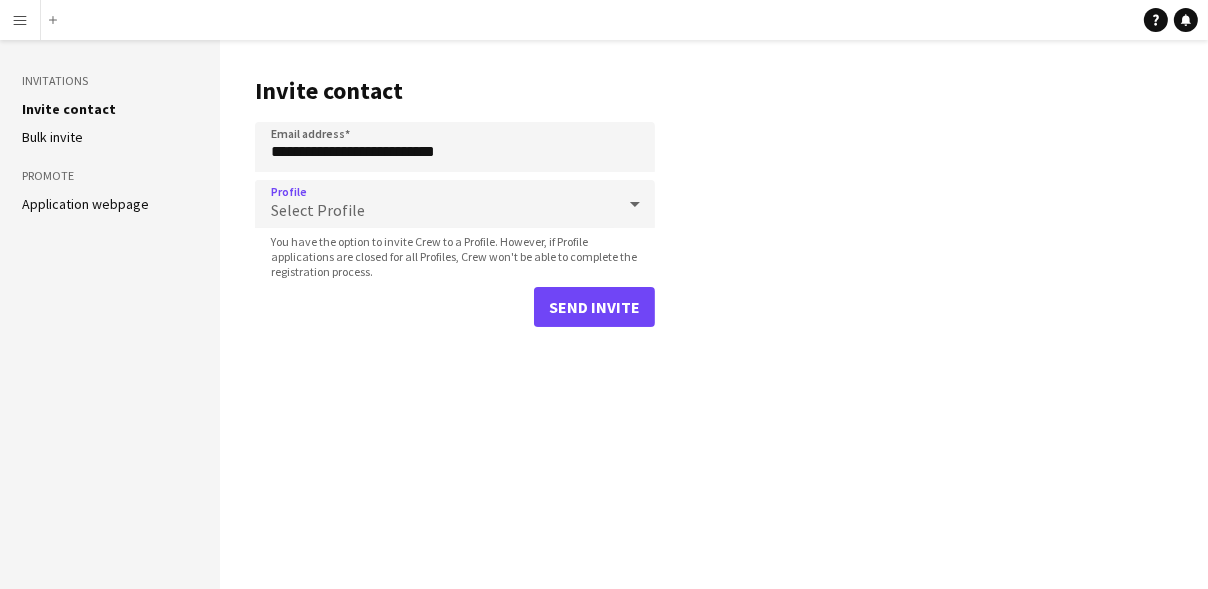 click on "Select Profile" at bounding box center [318, 210] 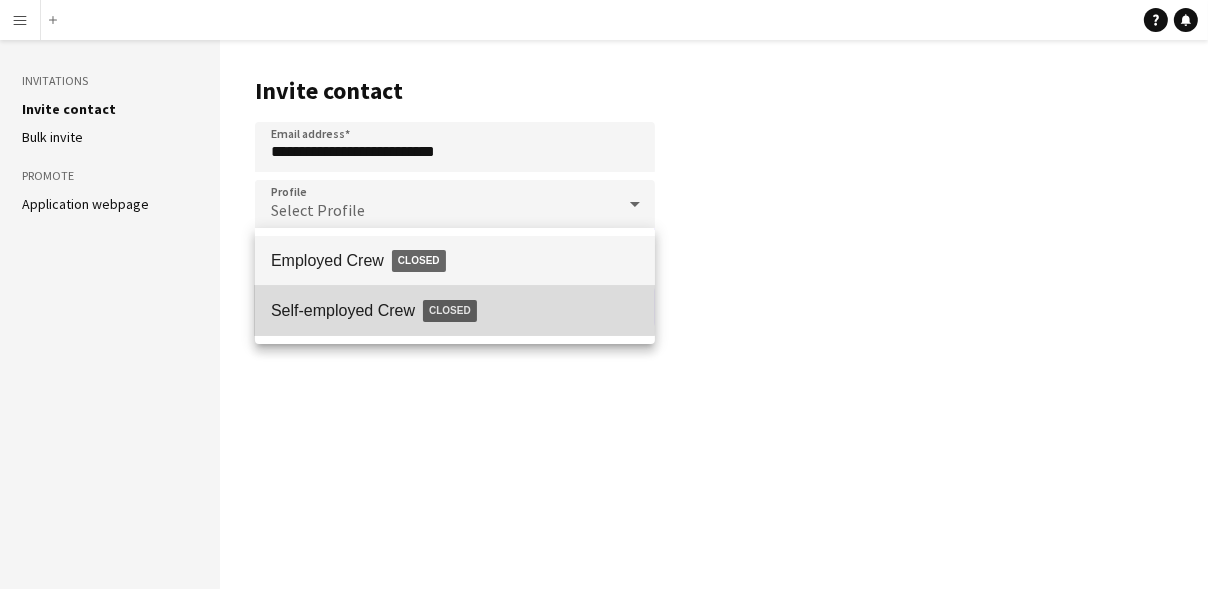 click on "Self-employed Crew  Closed" at bounding box center (455, 311) 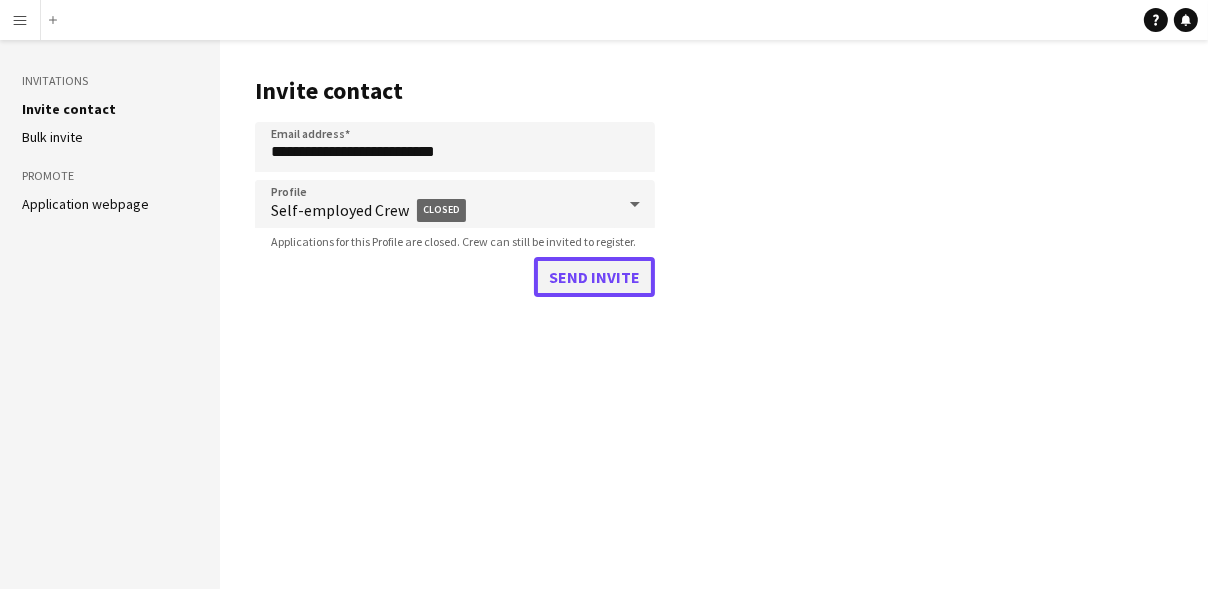 click on "Send invite" 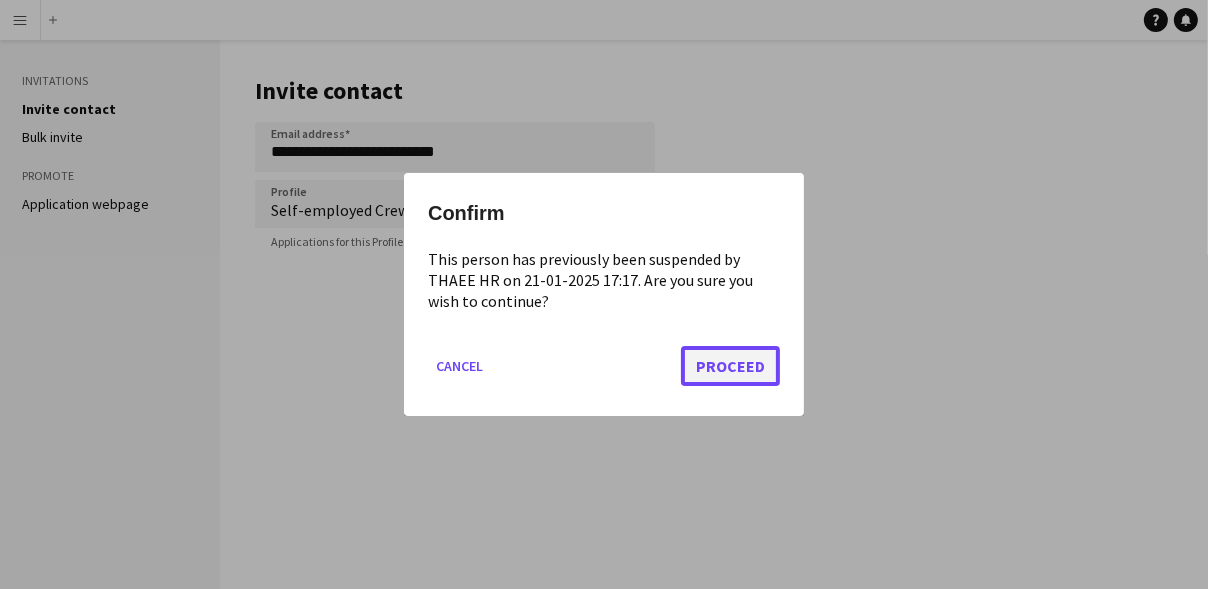 click on "Proceed" 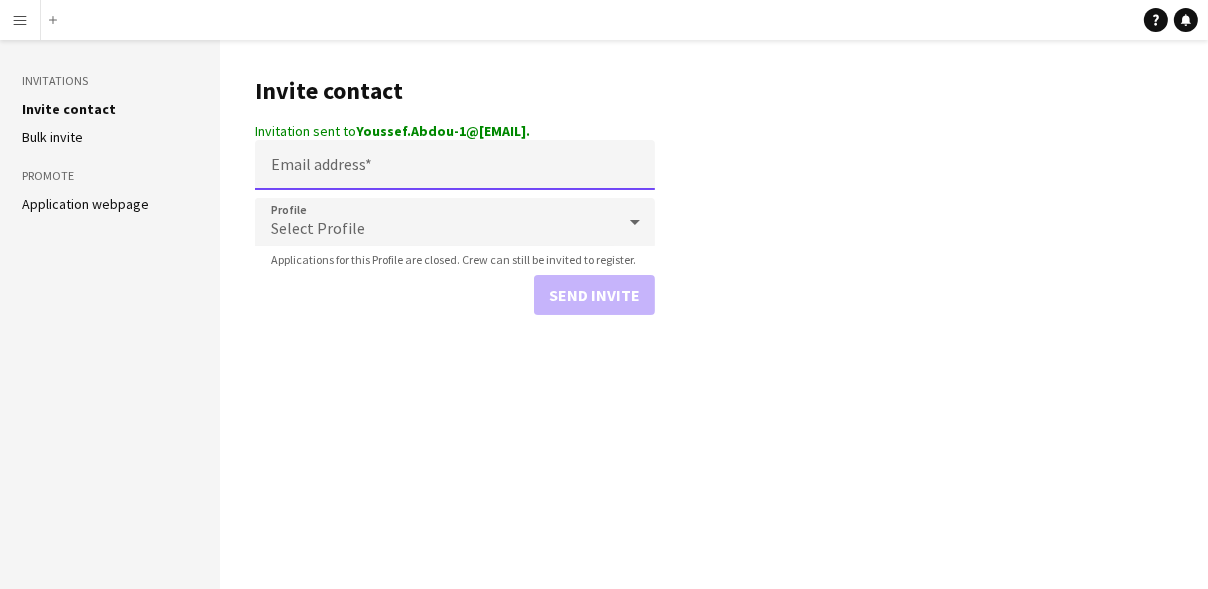 click on "Email address" at bounding box center (455, 165) 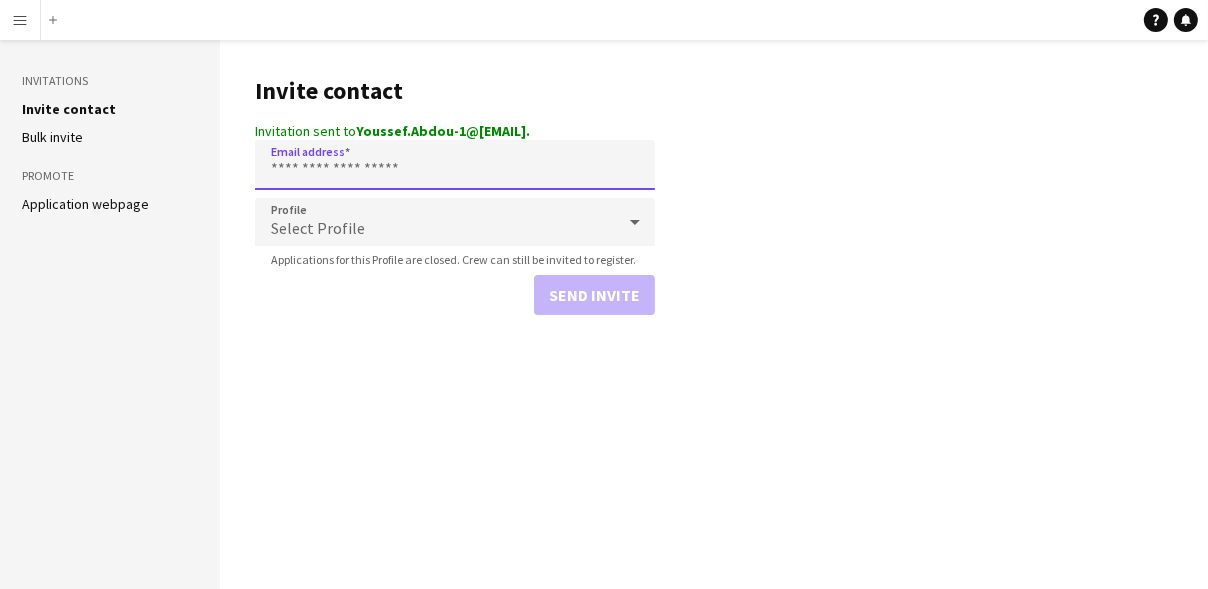 paste on "**********" 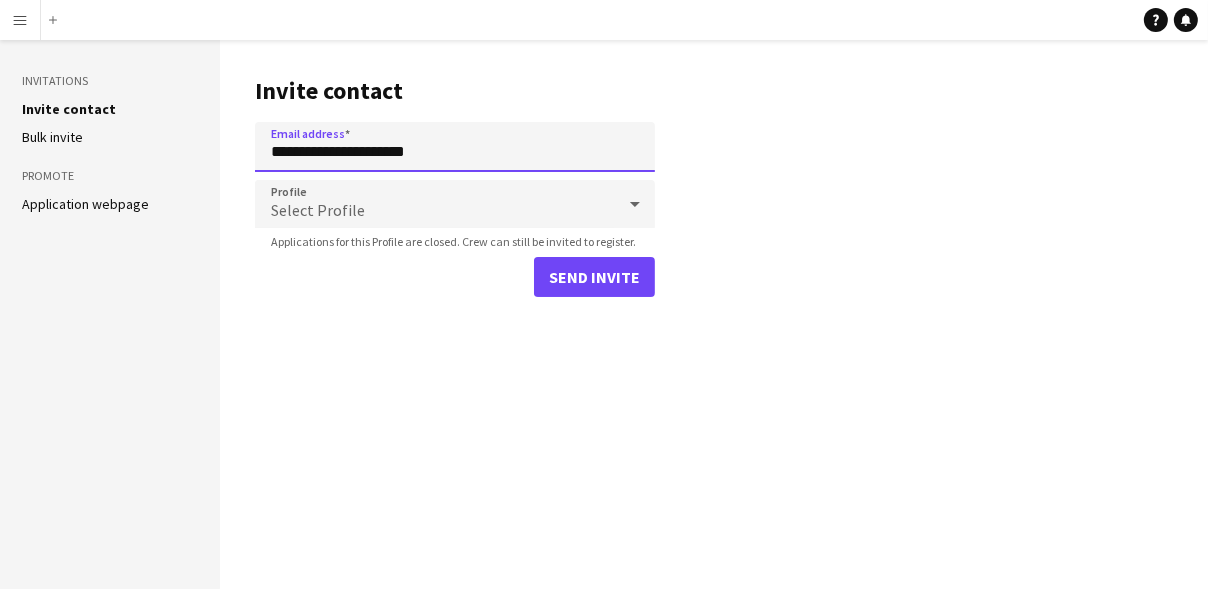 type on "**********" 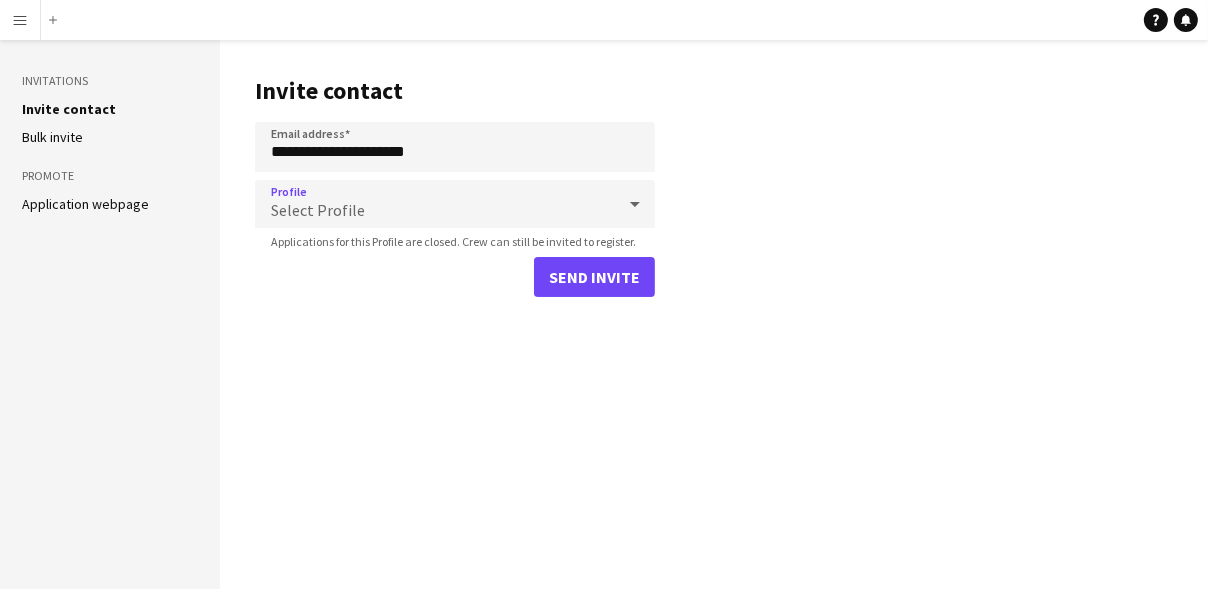 click on "Select Profile" at bounding box center [435, 204] 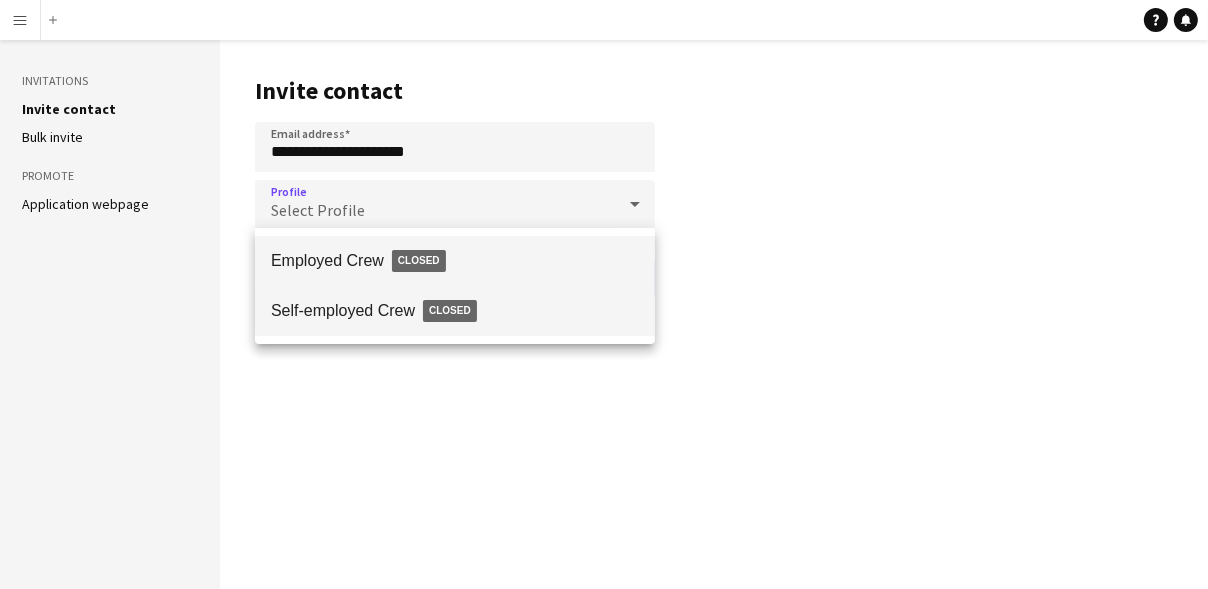 click on "Self-employed Crew  Closed" at bounding box center [455, 311] 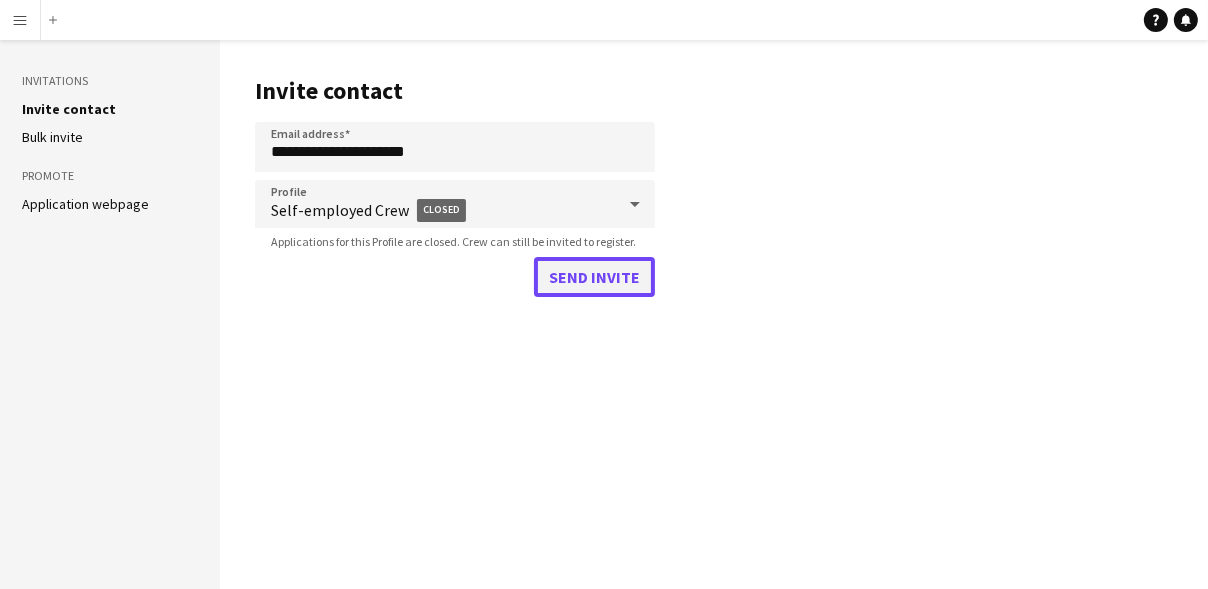 click on "Send invite" 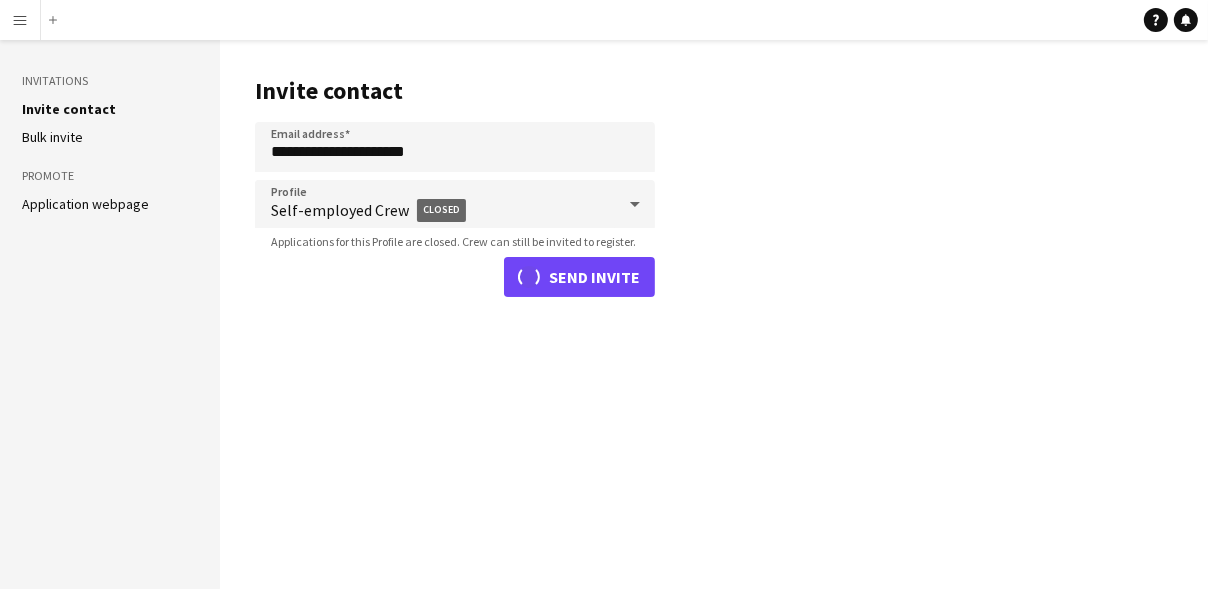 type 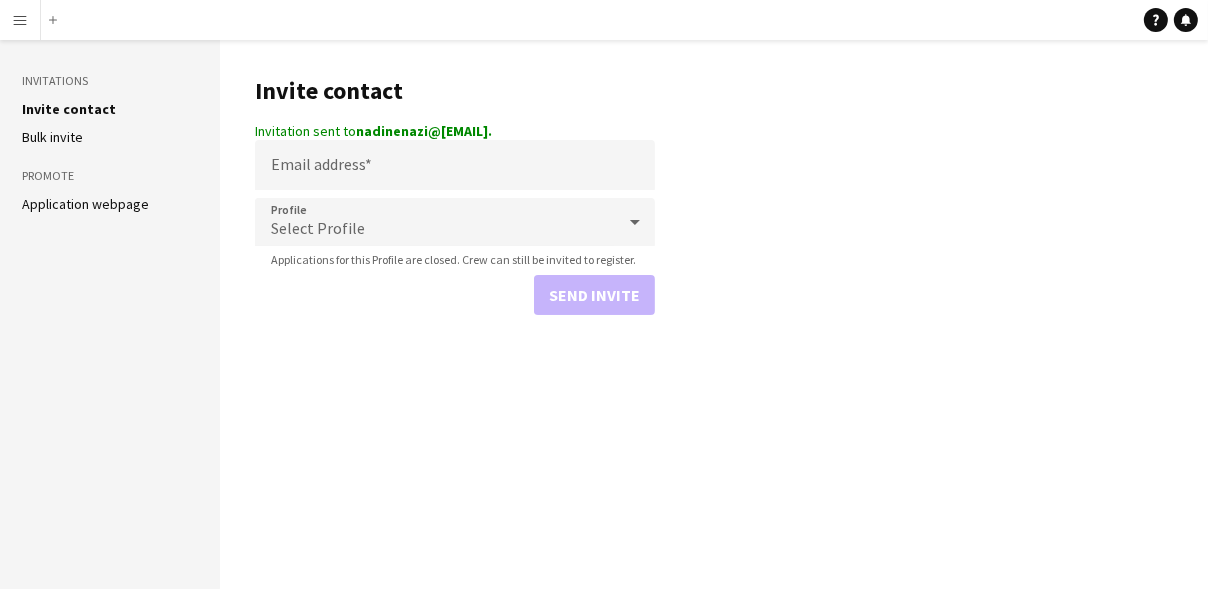 click on "Menu" at bounding box center [20, 20] 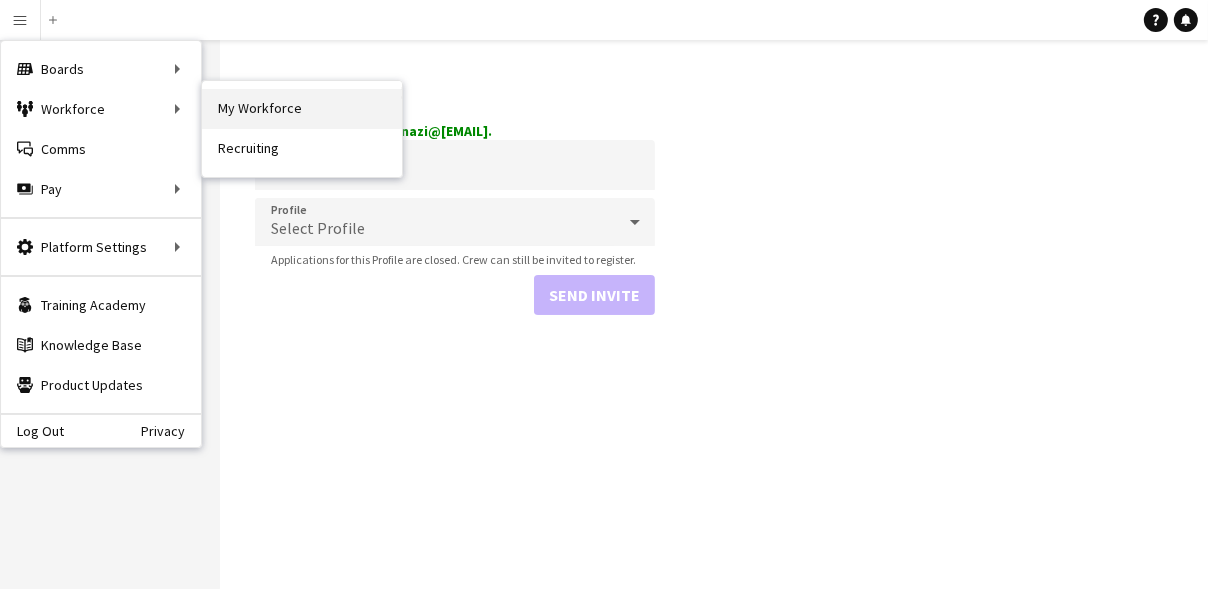 click on "My Workforce" at bounding box center [302, 109] 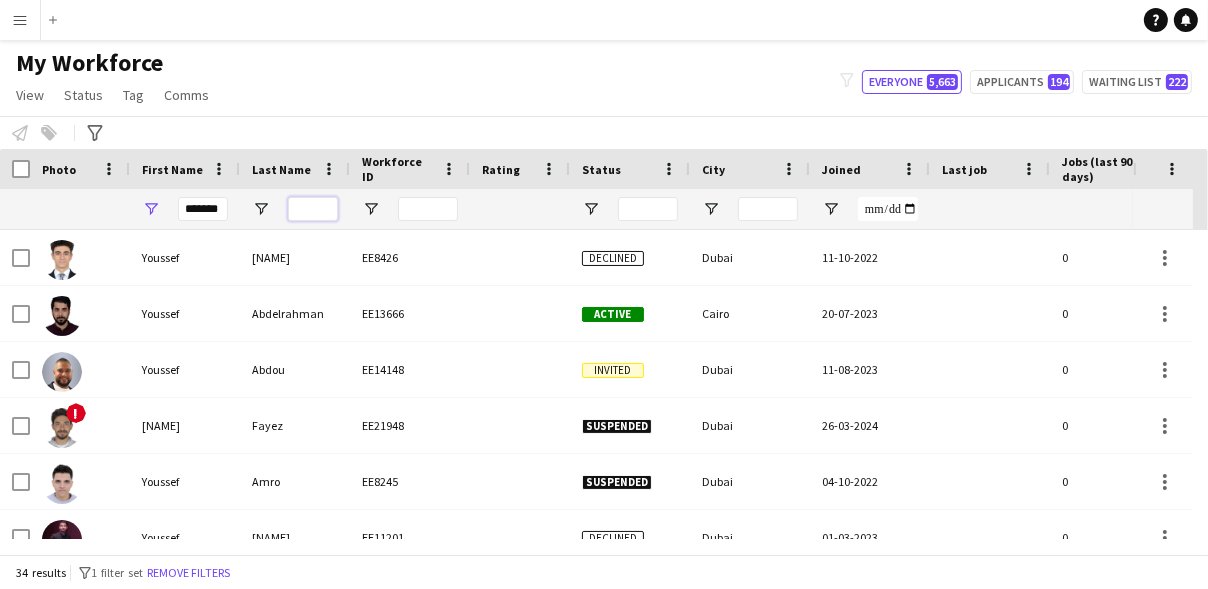 click at bounding box center (313, 209) 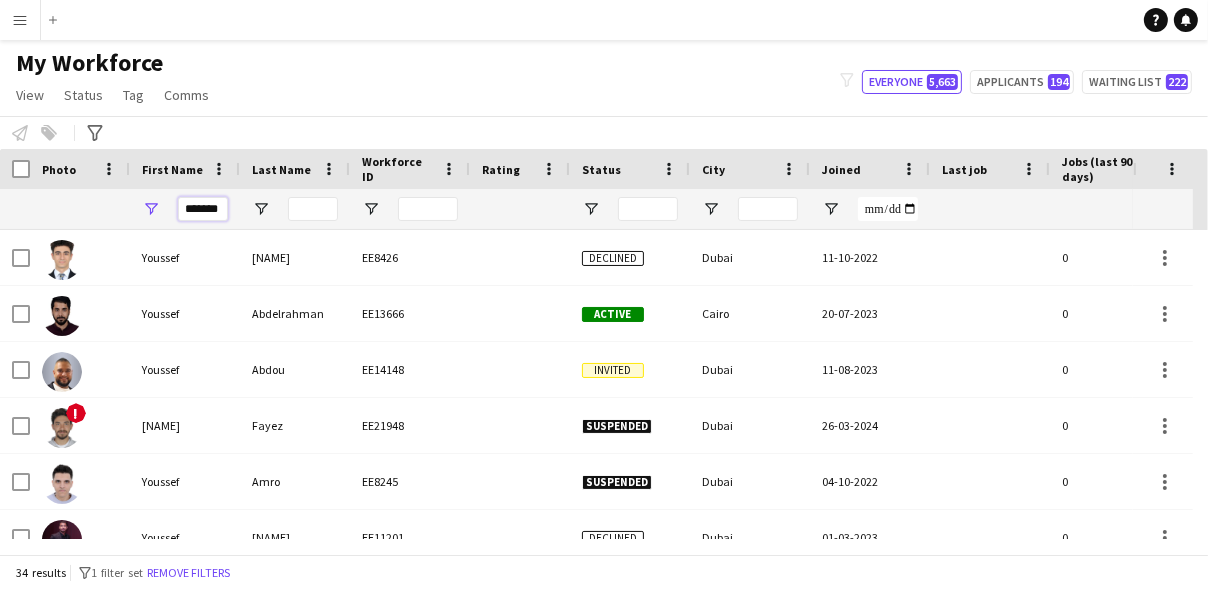 click on "*******" at bounding box center (203, 209) 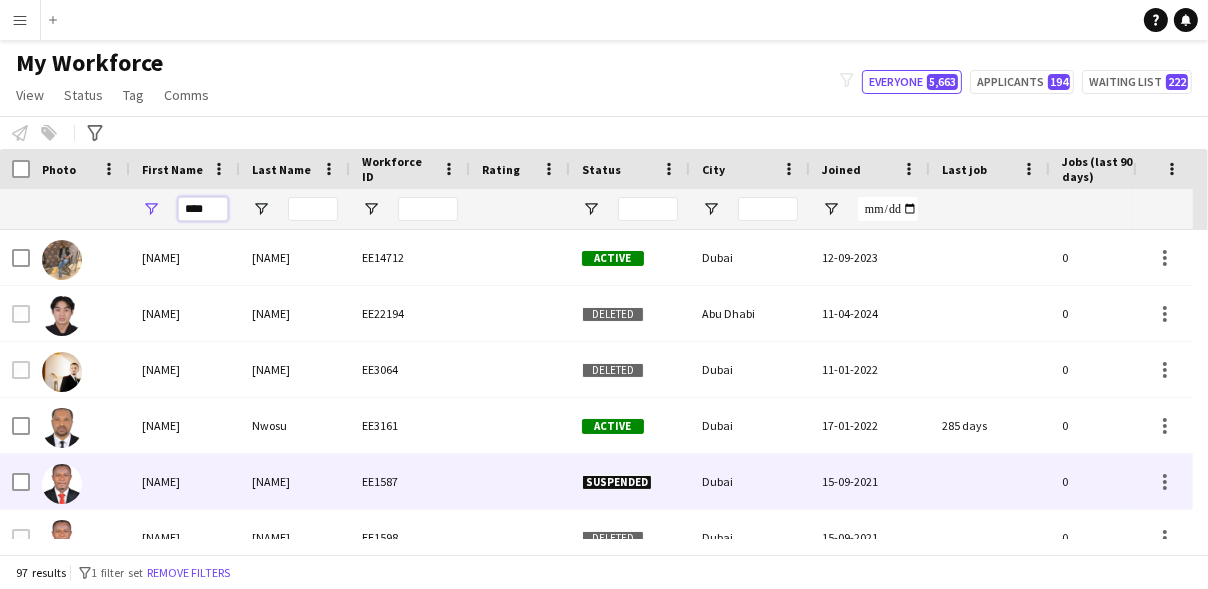 scroll, scrollTop: 169, scrollLeft: 0, axis: vertical 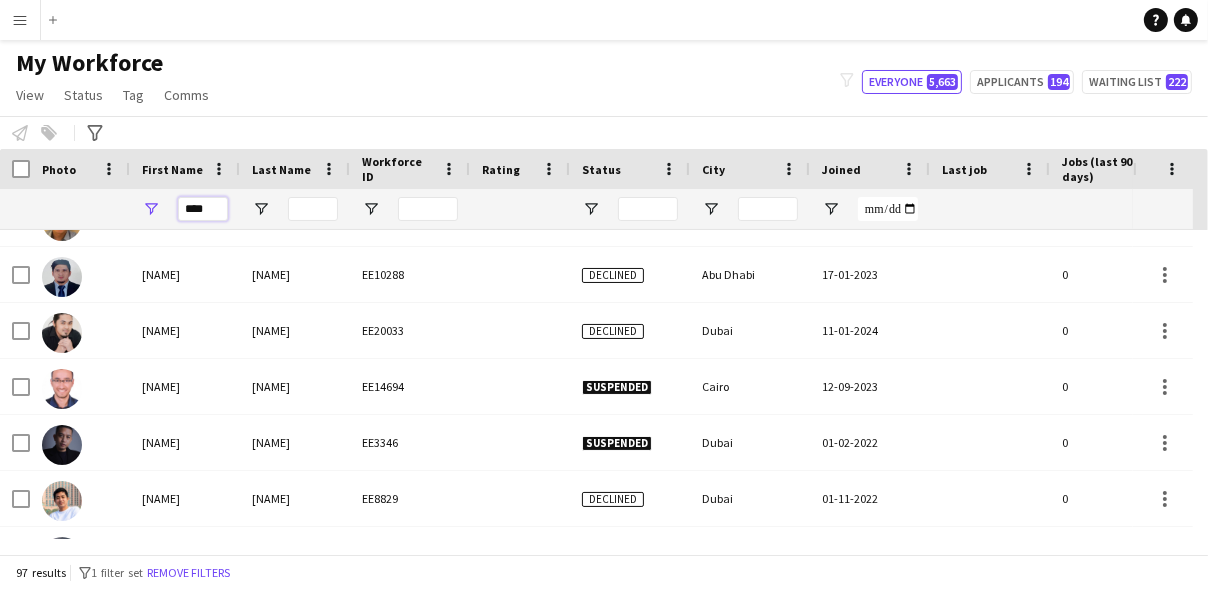 type on "****" 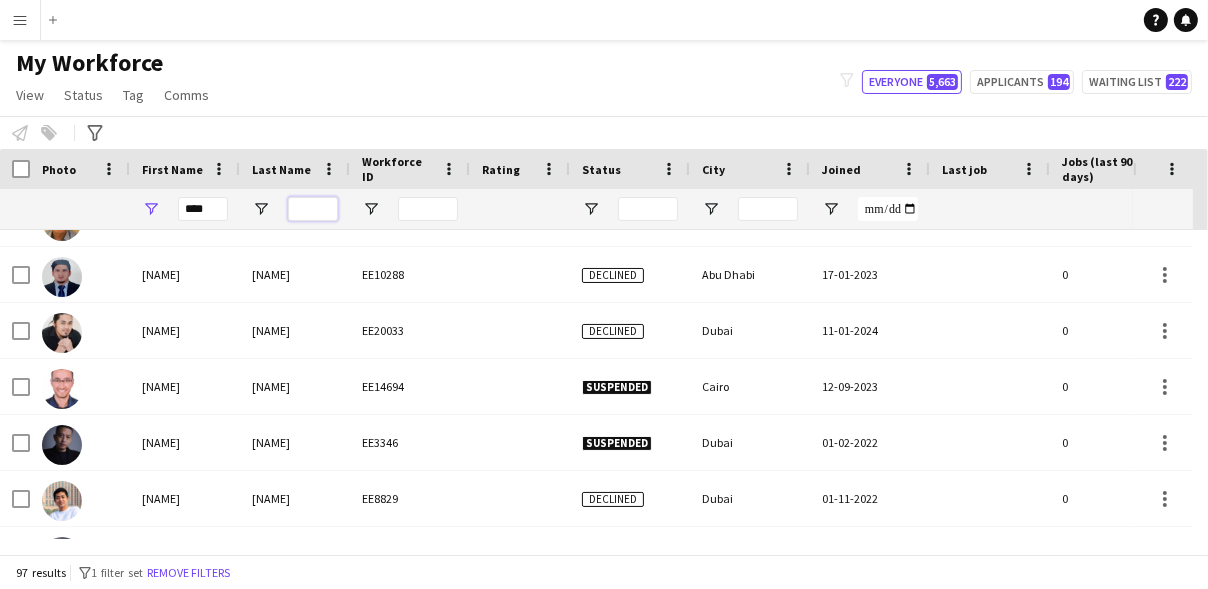 click at bounding box center (313, 209) 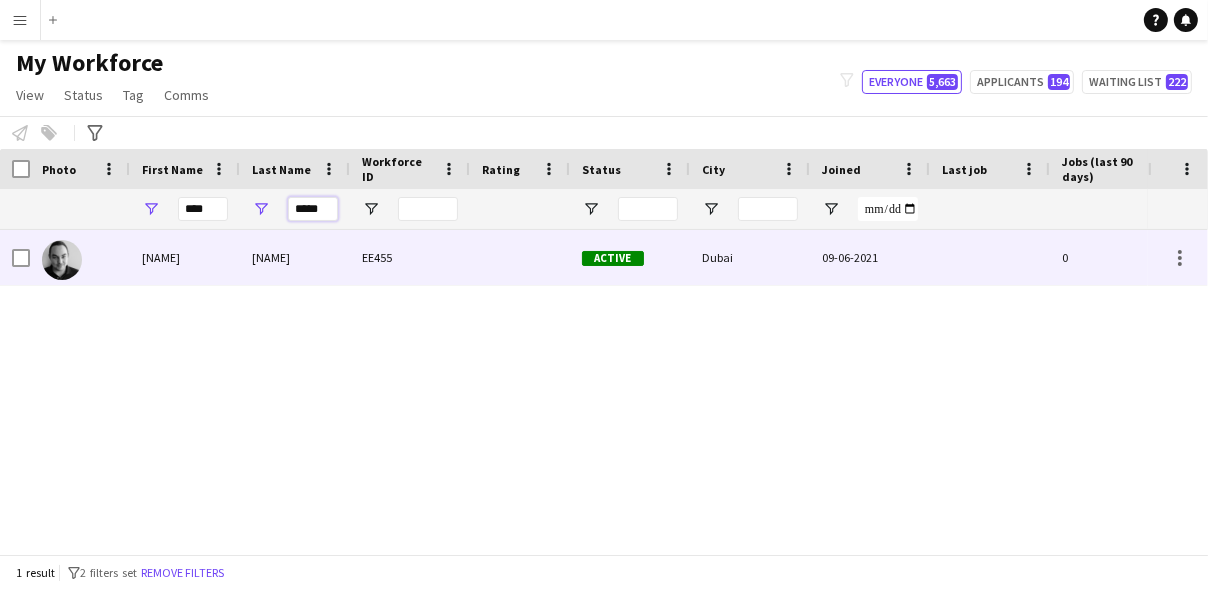 type on "*****" 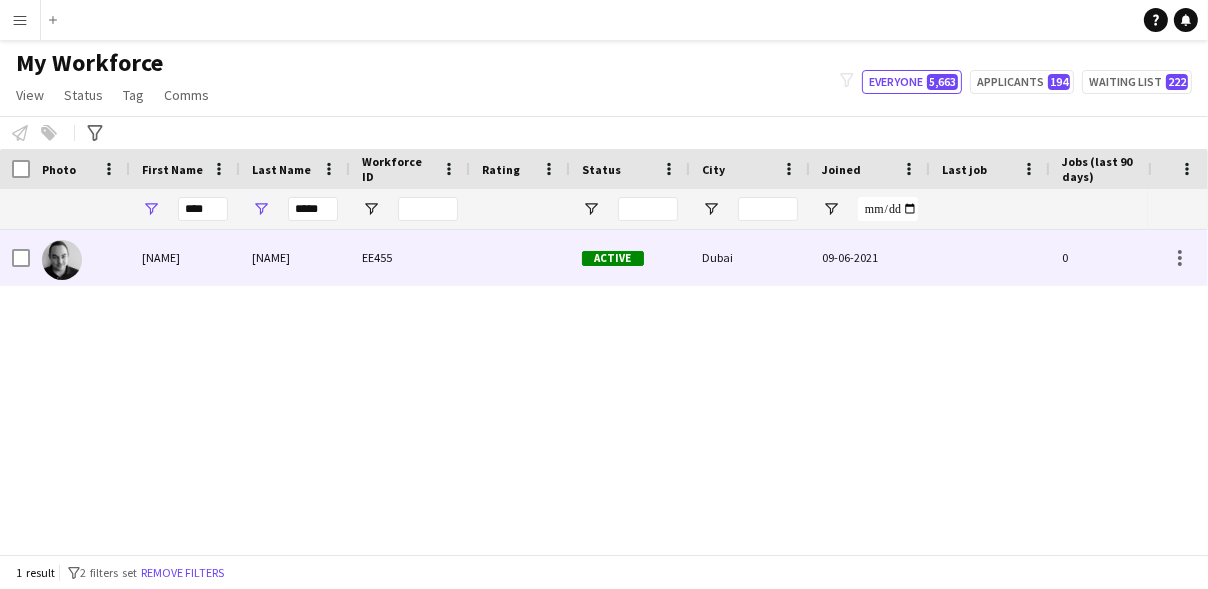 click on "EE455" at bounding box center [410, 257] 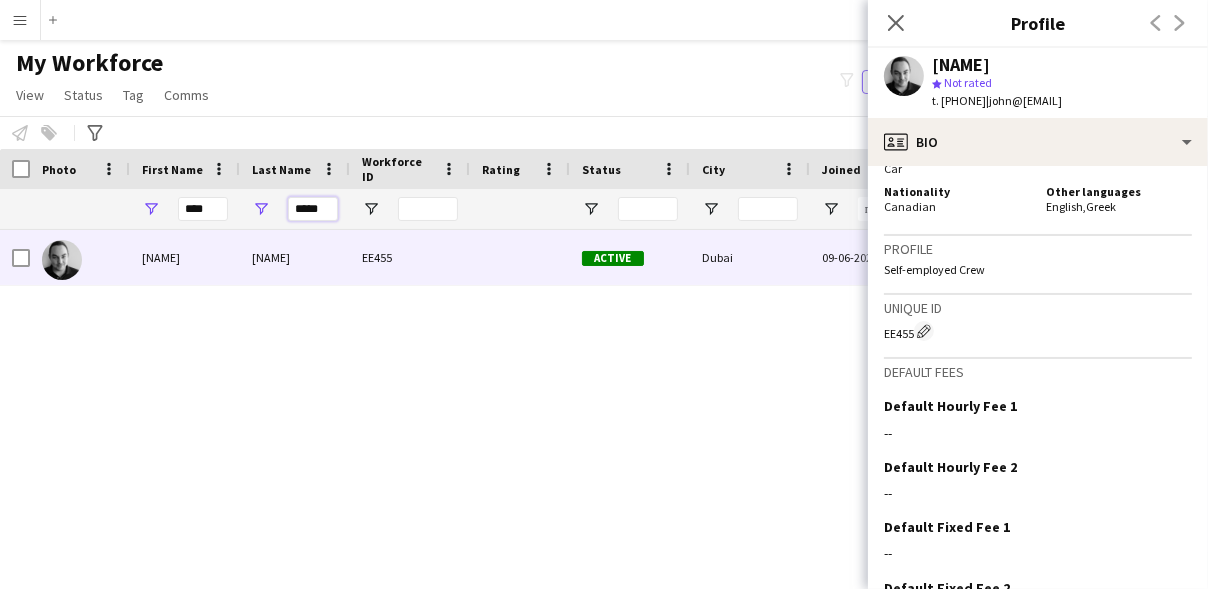 click on "*****" at bounding box center [313, 209] 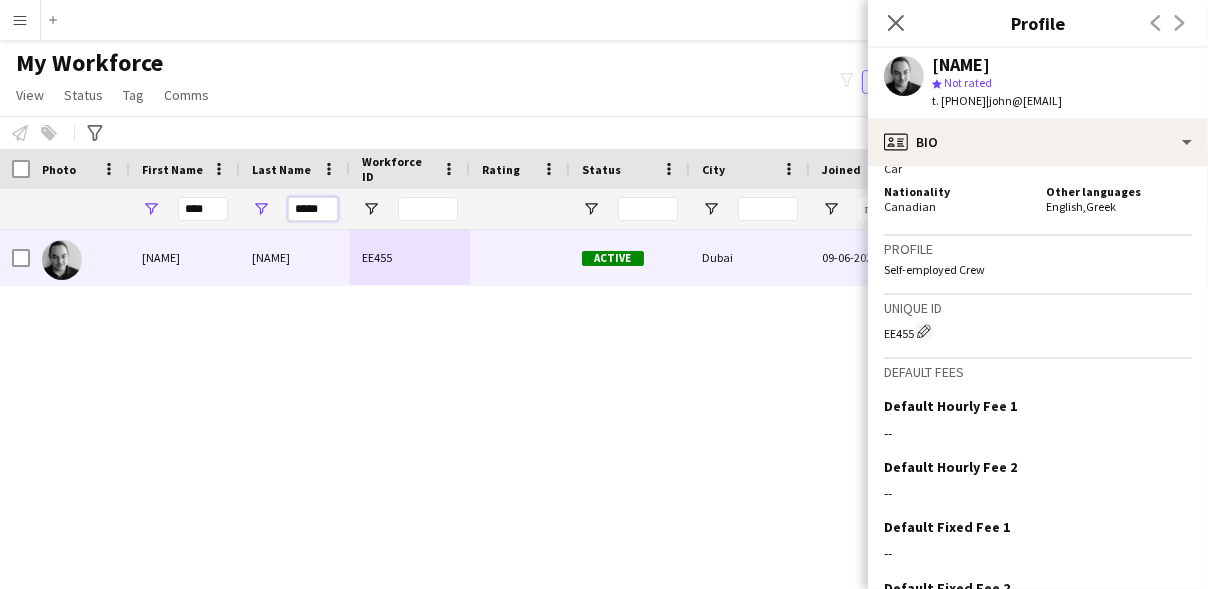click on "*****" at bounding box center (313, 209) 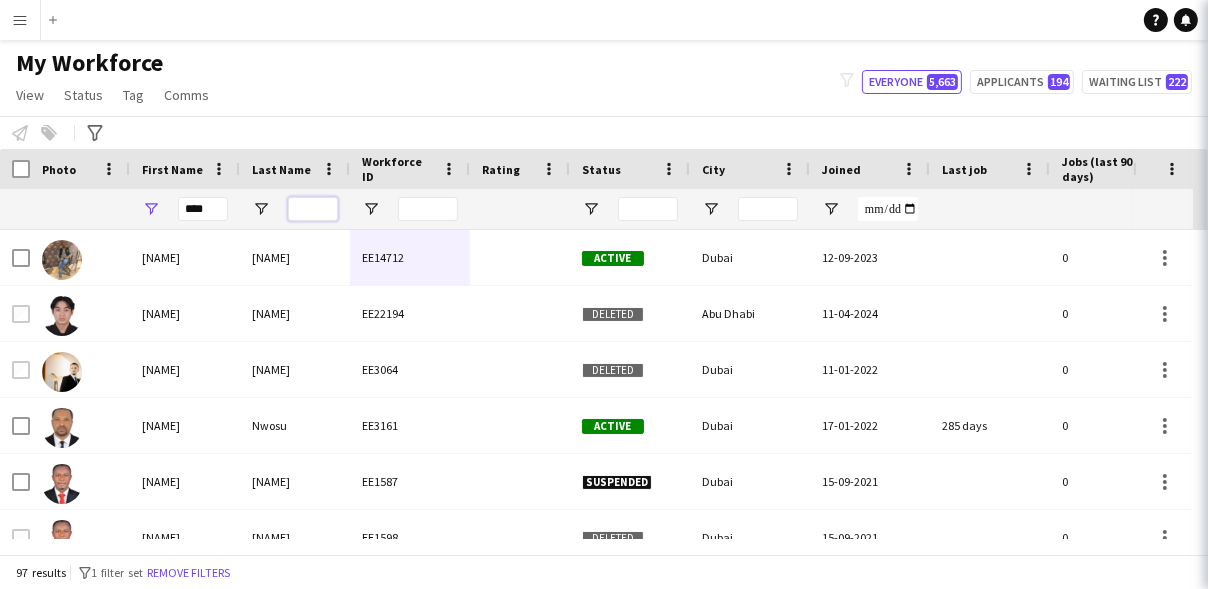 type 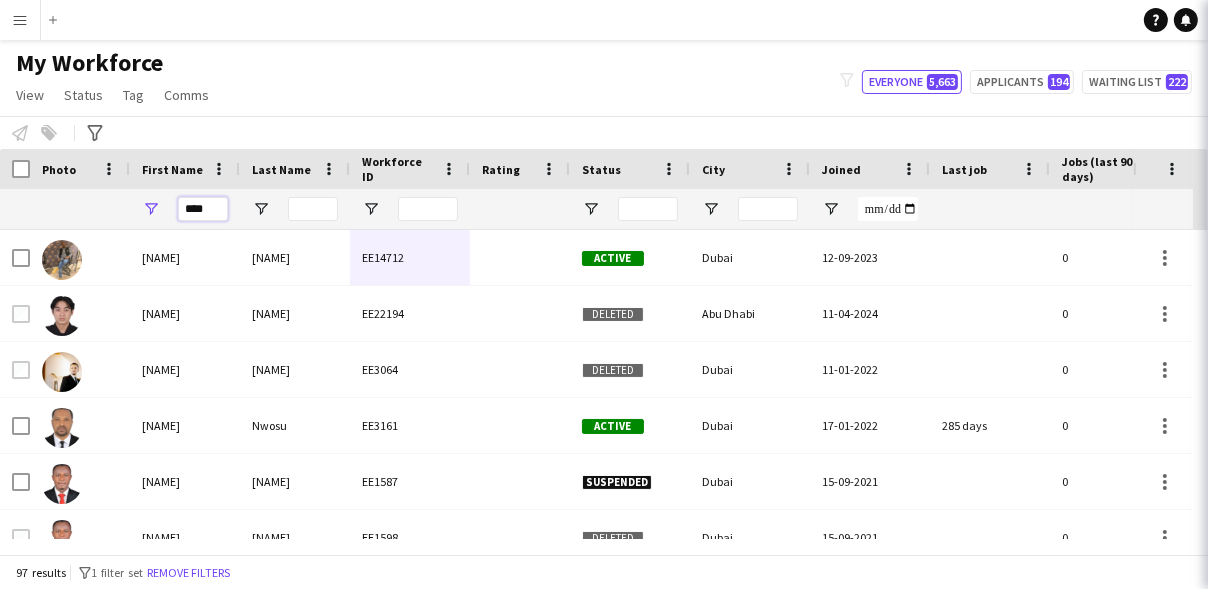 click on "****" at bounding box center (203, 209) 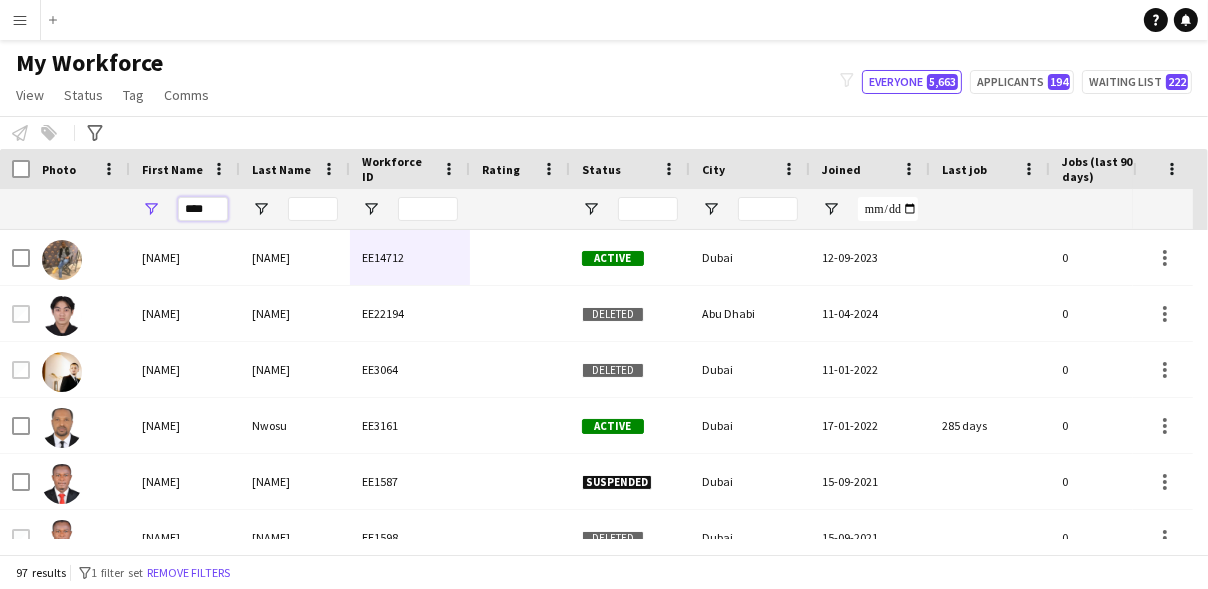 click on "****" at bounding box center [203, 209] 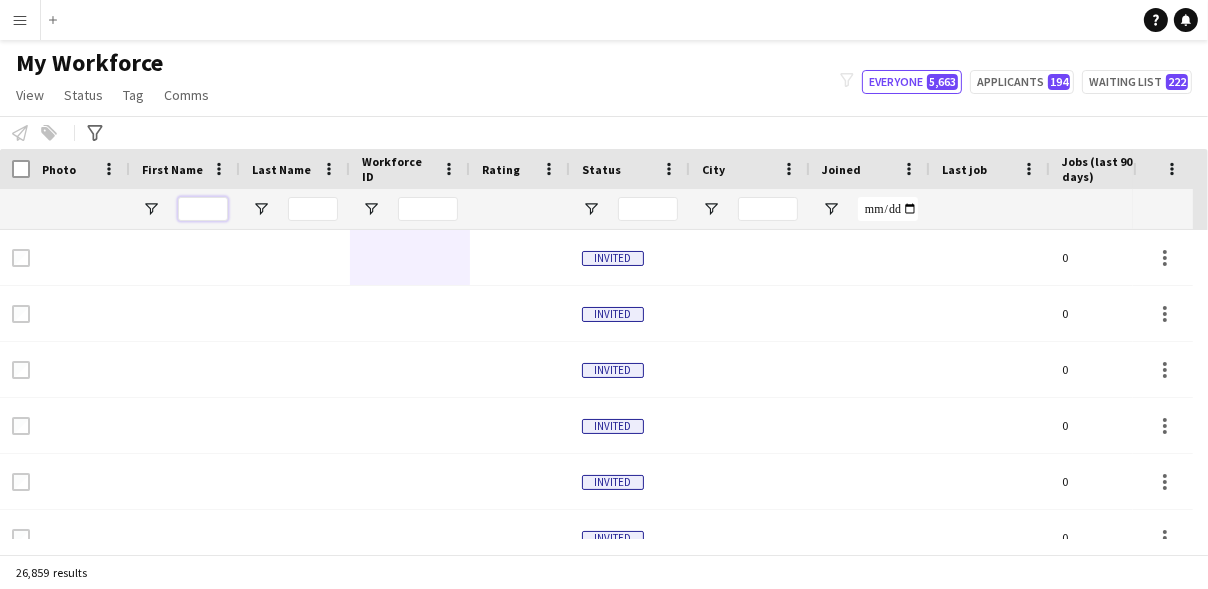 type 